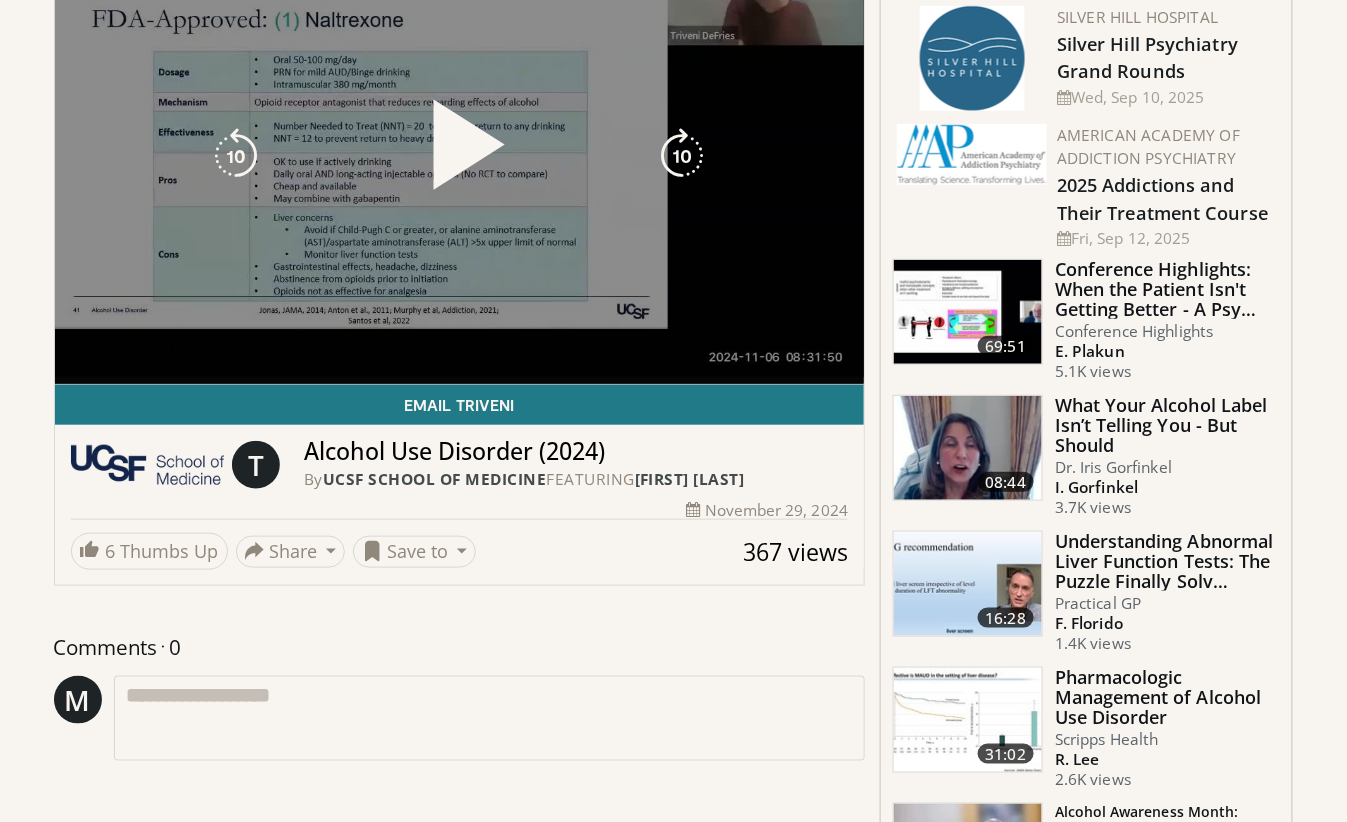 scroll, scrollTop: 0, scrollLeft: 0, axis: both 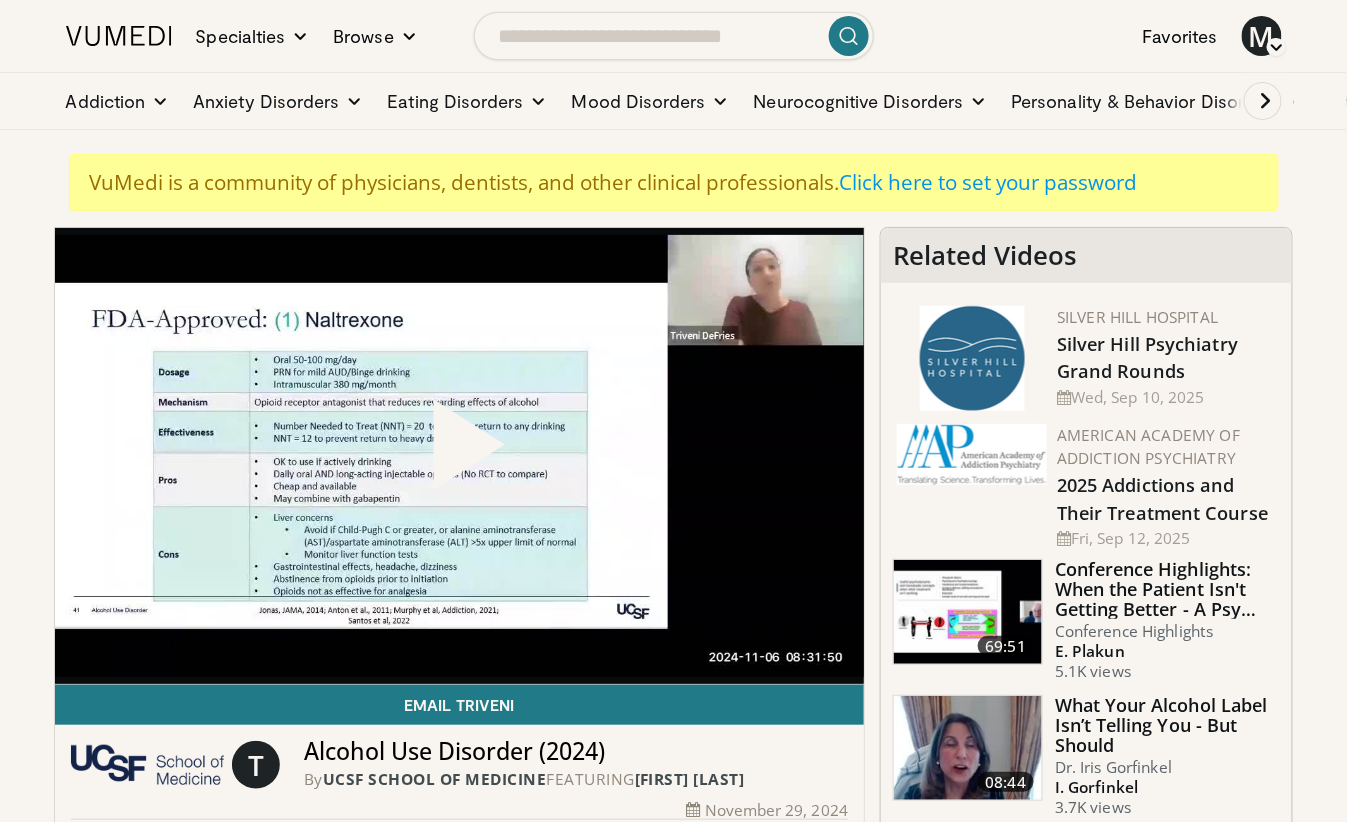 click at bounding box center (459, 456) 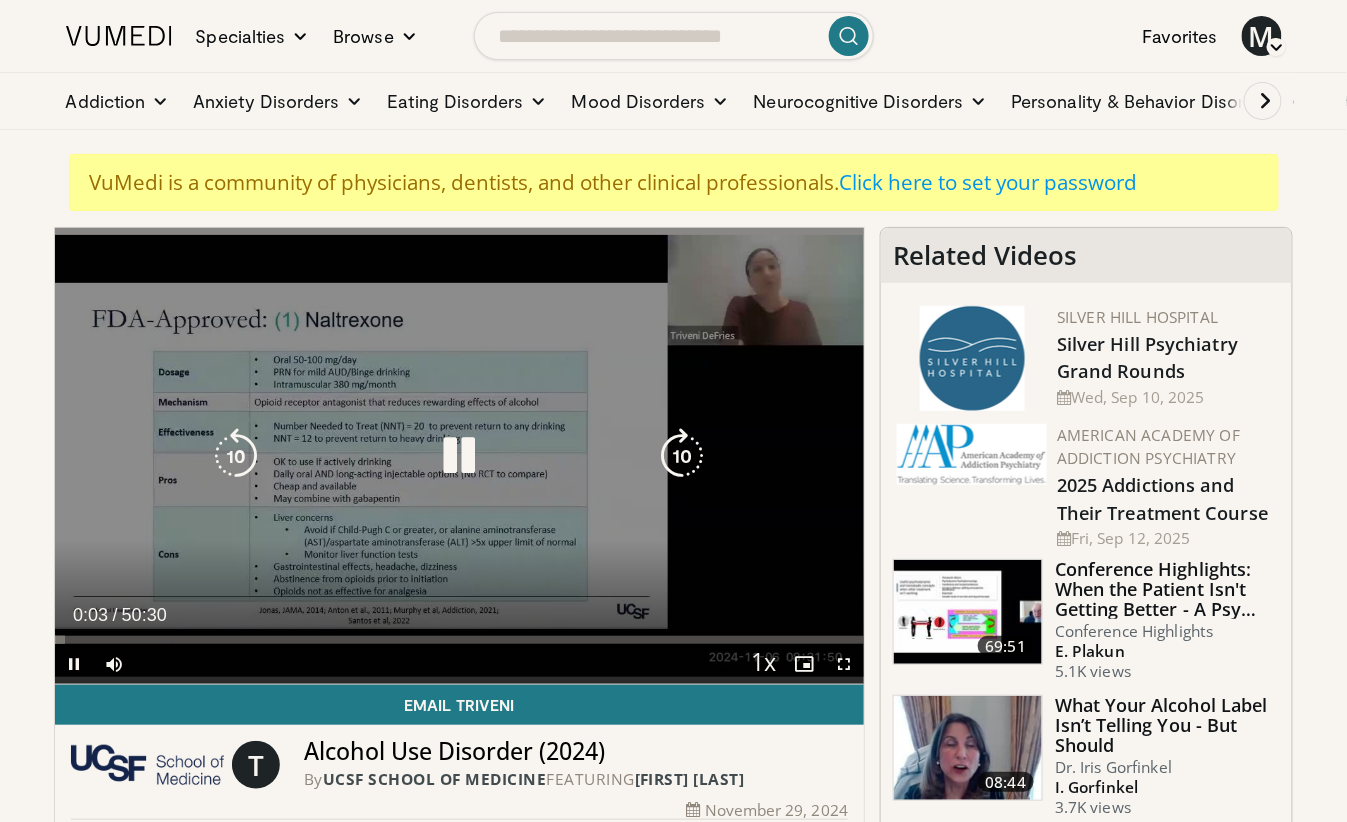 click on "10 seconds
Tap to unmute" at bounding box center (460, 456) 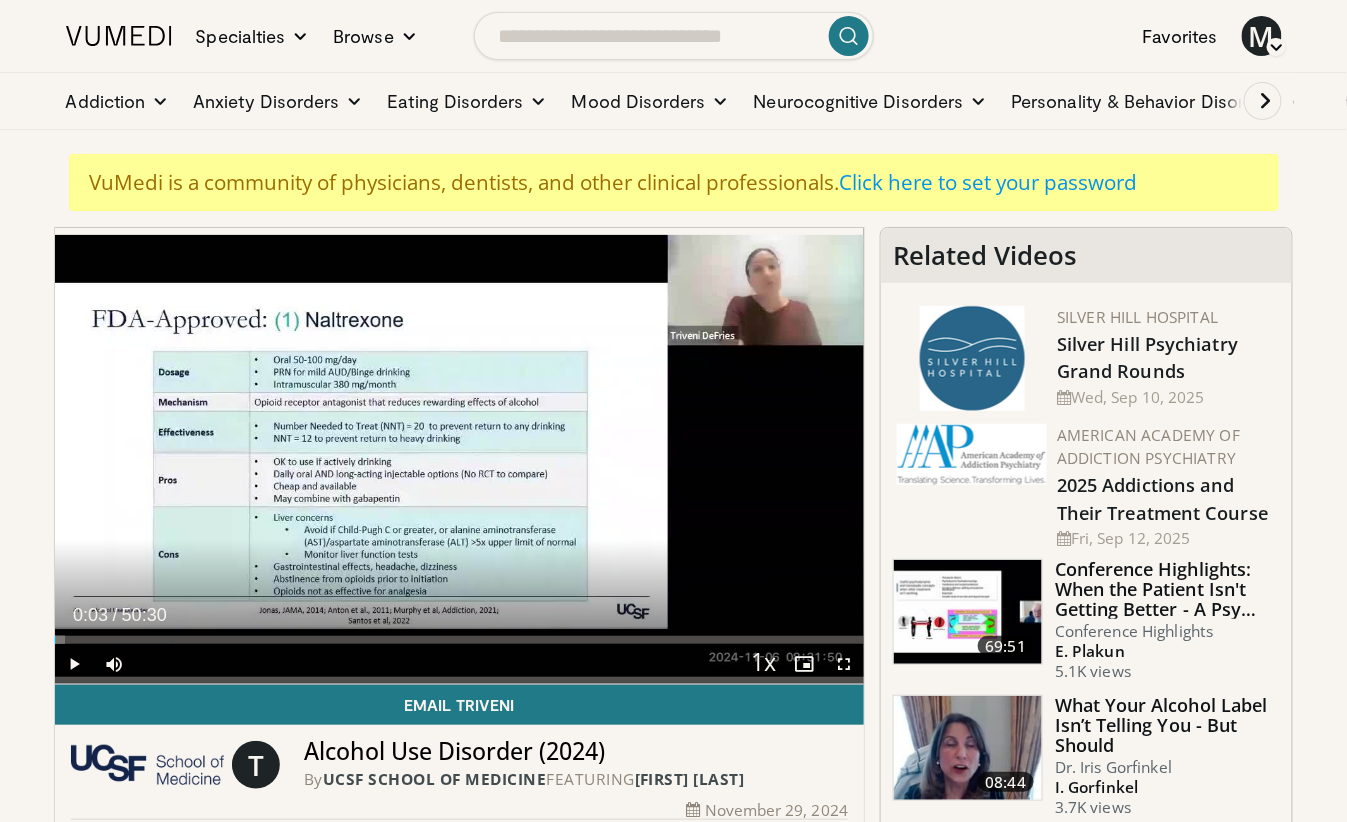 scroll, scrollTop: 400, scrollLeft: 0, axis: vertical 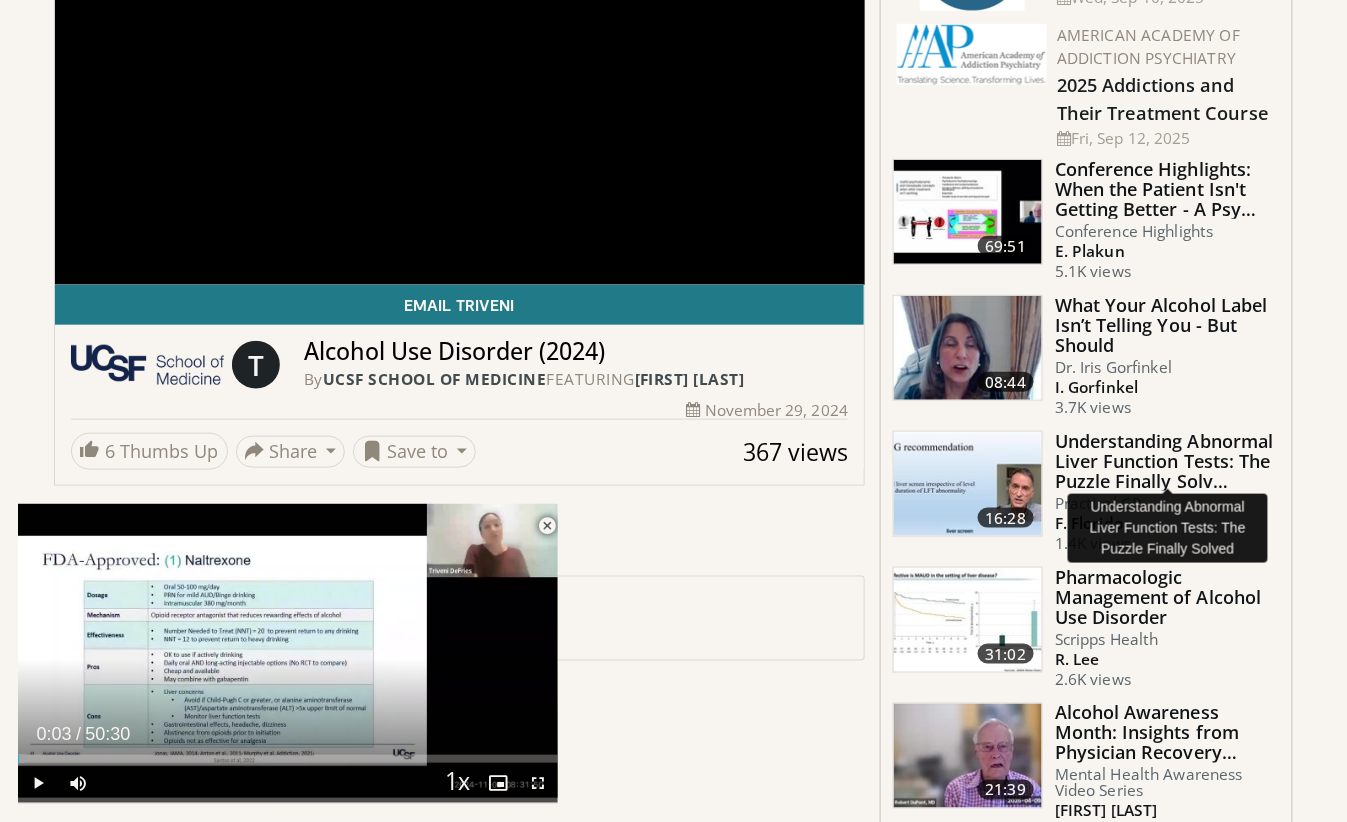 click on "Understanding Abnormal Liver Function Tests: The Puzzle Finally Solv…" at bounding box center (1167, 461) 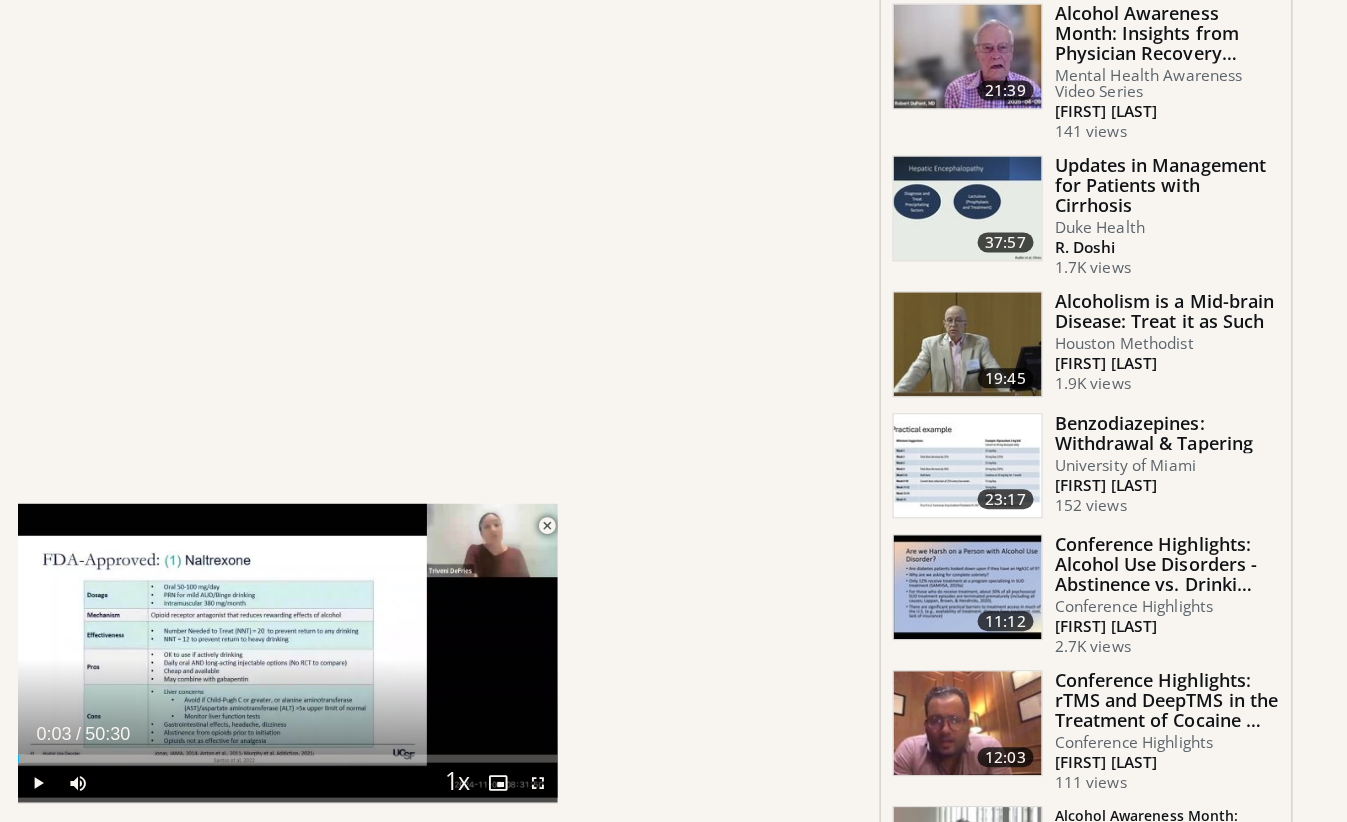 scroll, scrollTop: 600, scrollLeft: 0, axis: vertical 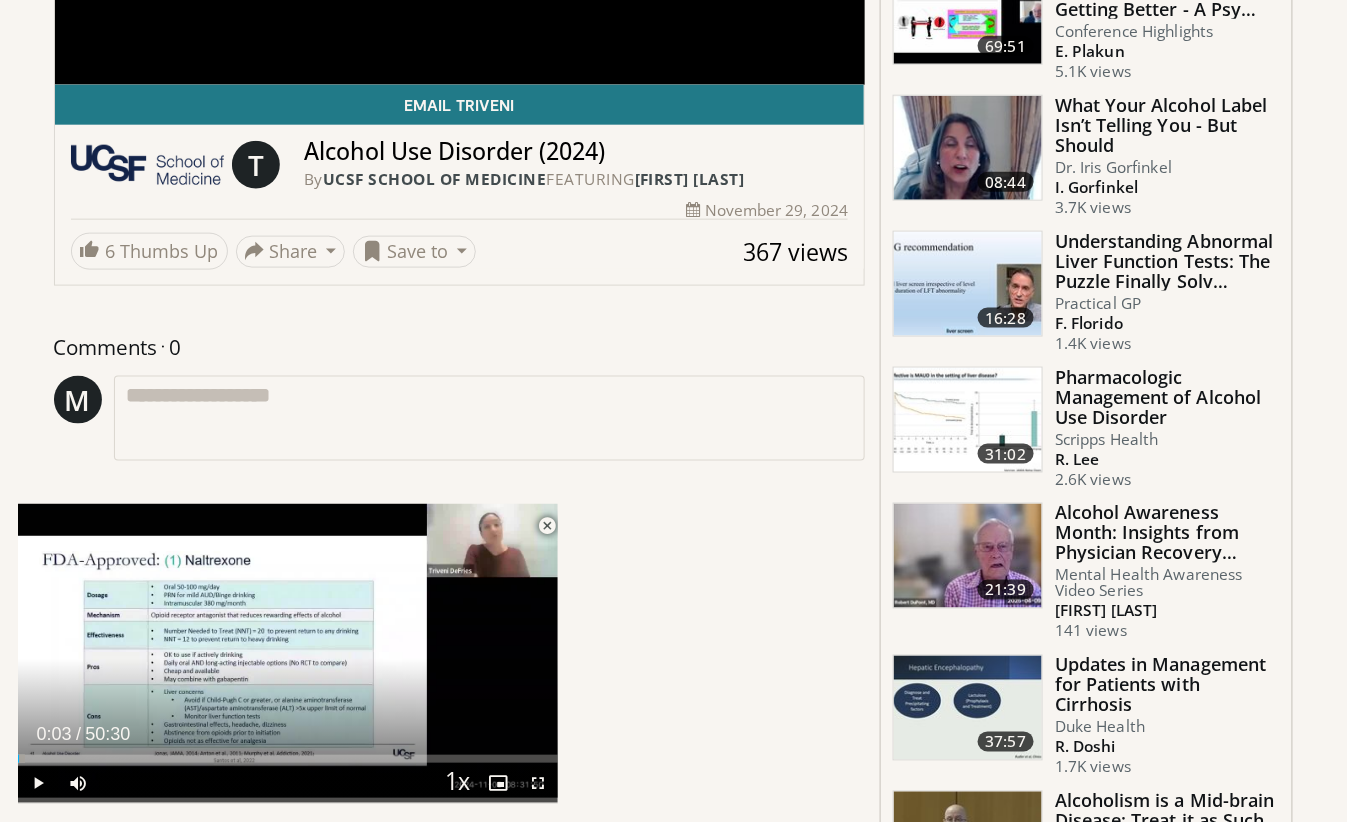 click at bounding box center [547, 526] 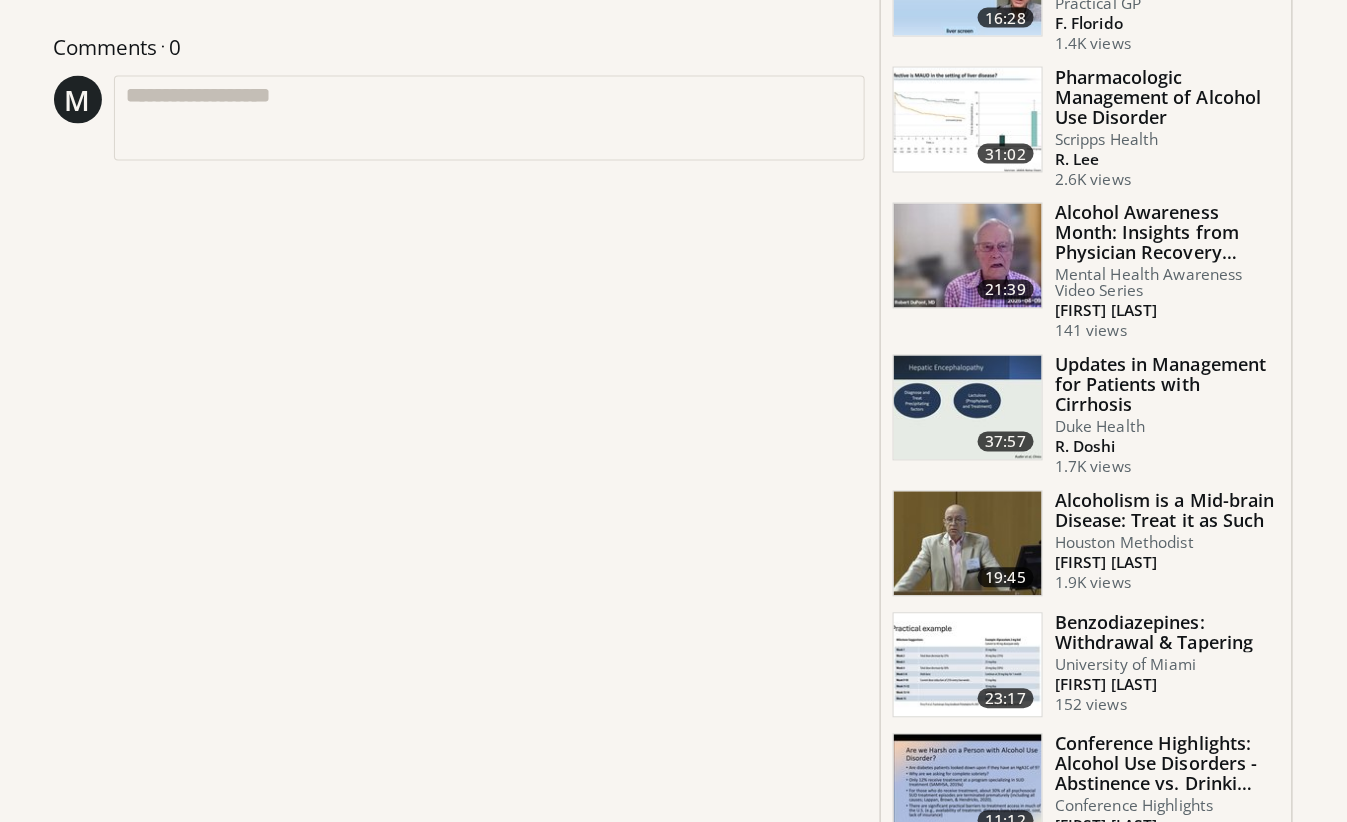 scroll, scrollTop: 1000, scrollLeft: 0, axis: vertical 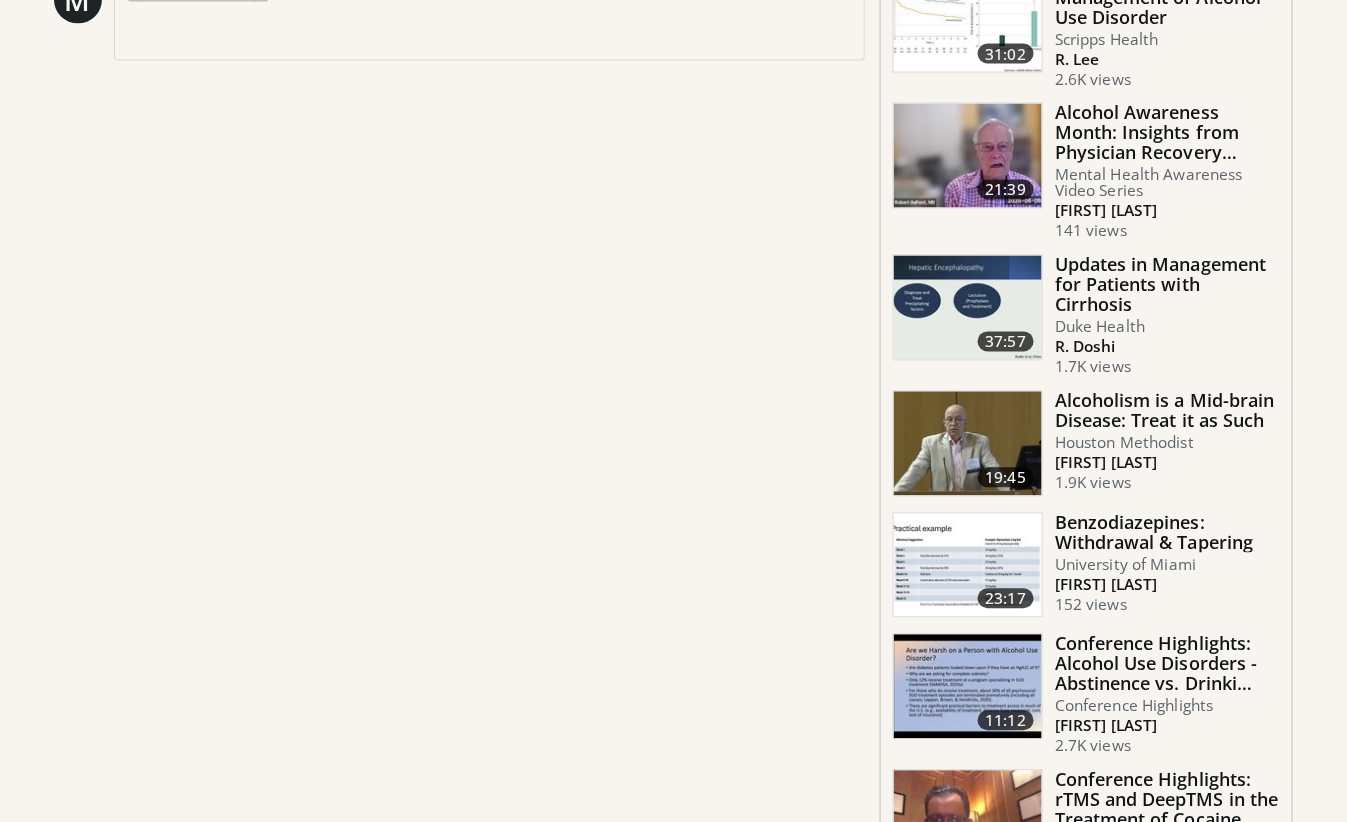 click at bounding box center [968, 566] 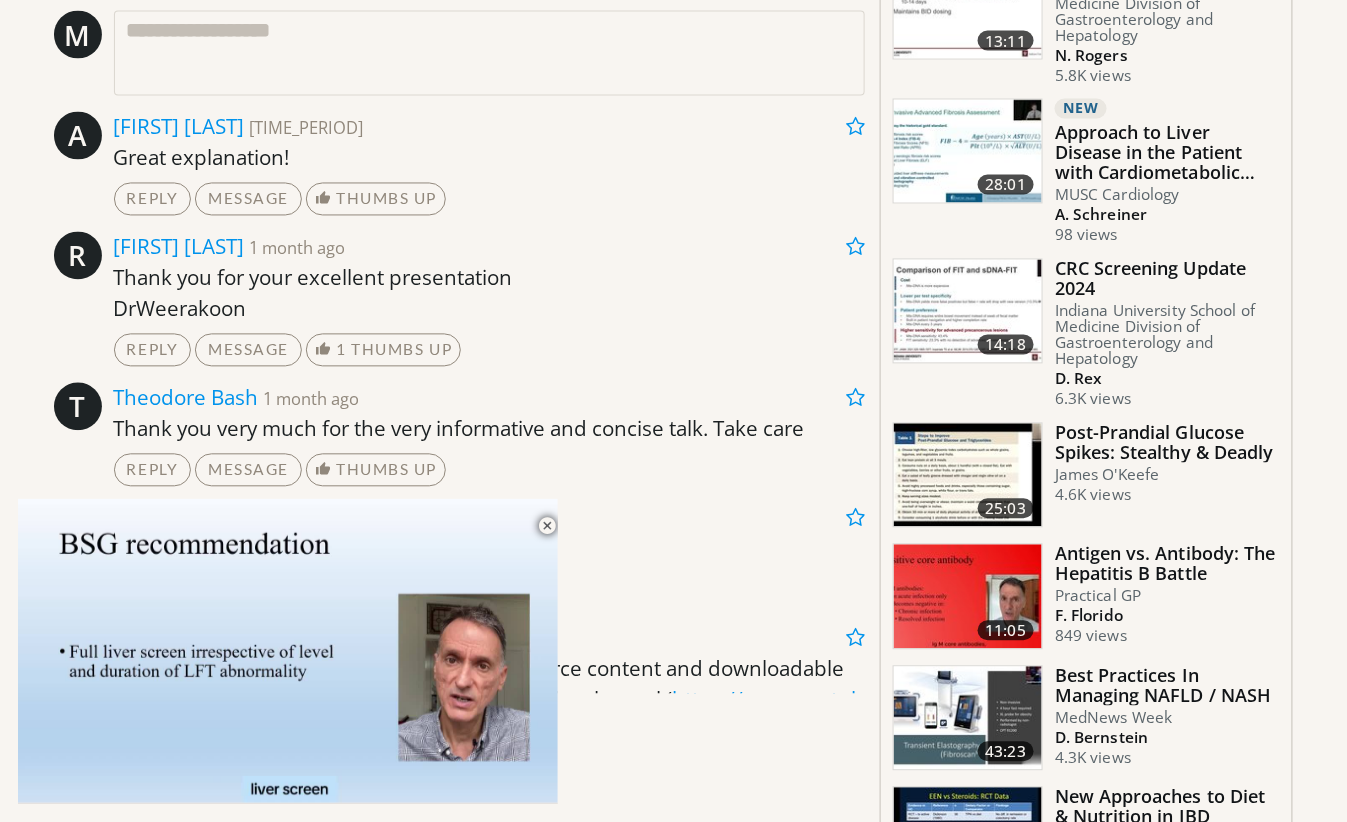 scroll, scrollTop: 200, scrollLeft: 0, axis: vertical 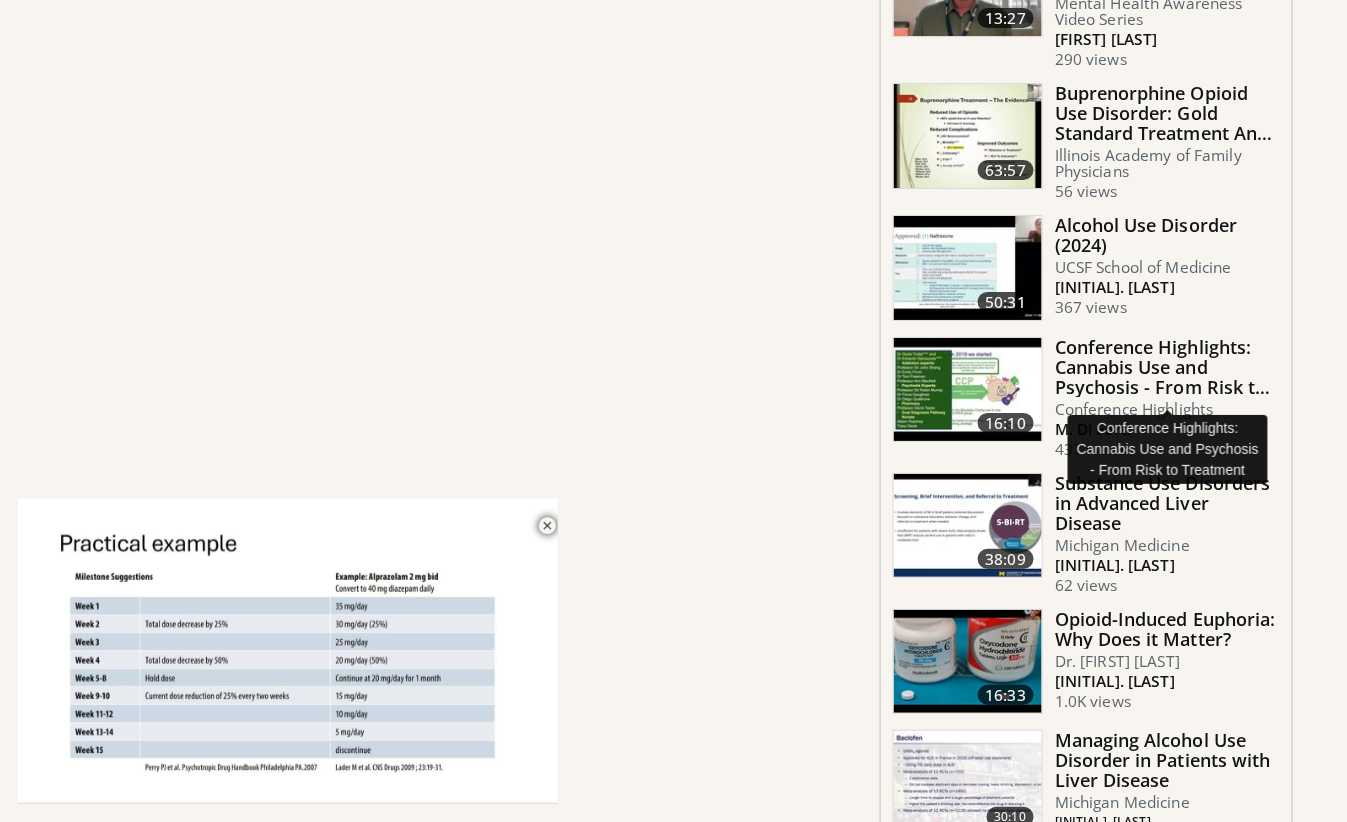 click on "Conference Highlights: Cannabis Use and Psychosis - From Risk to Tre…" at bounding box center (1167, 367) 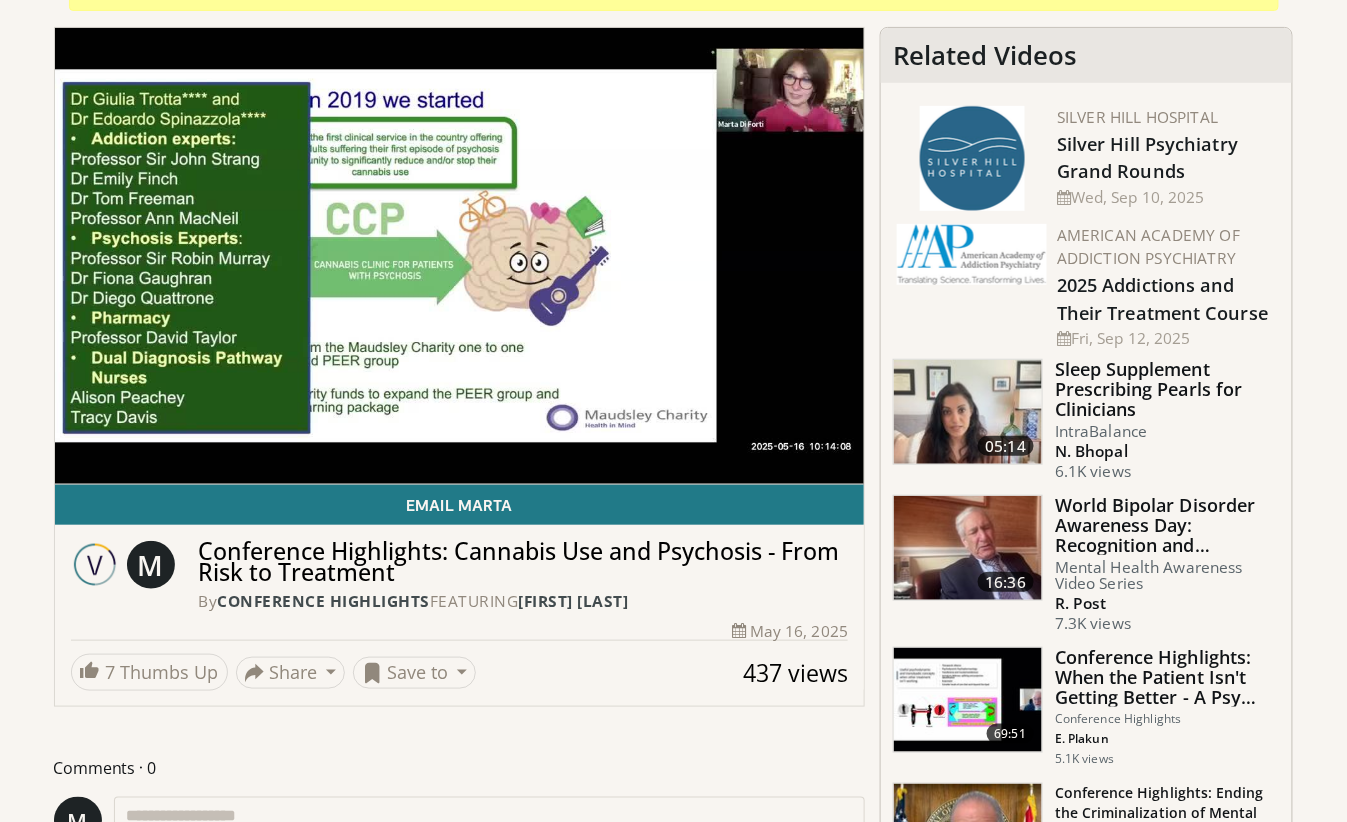 scroll, scrollTop: 300, scrollLeft: 0, axis: vertical 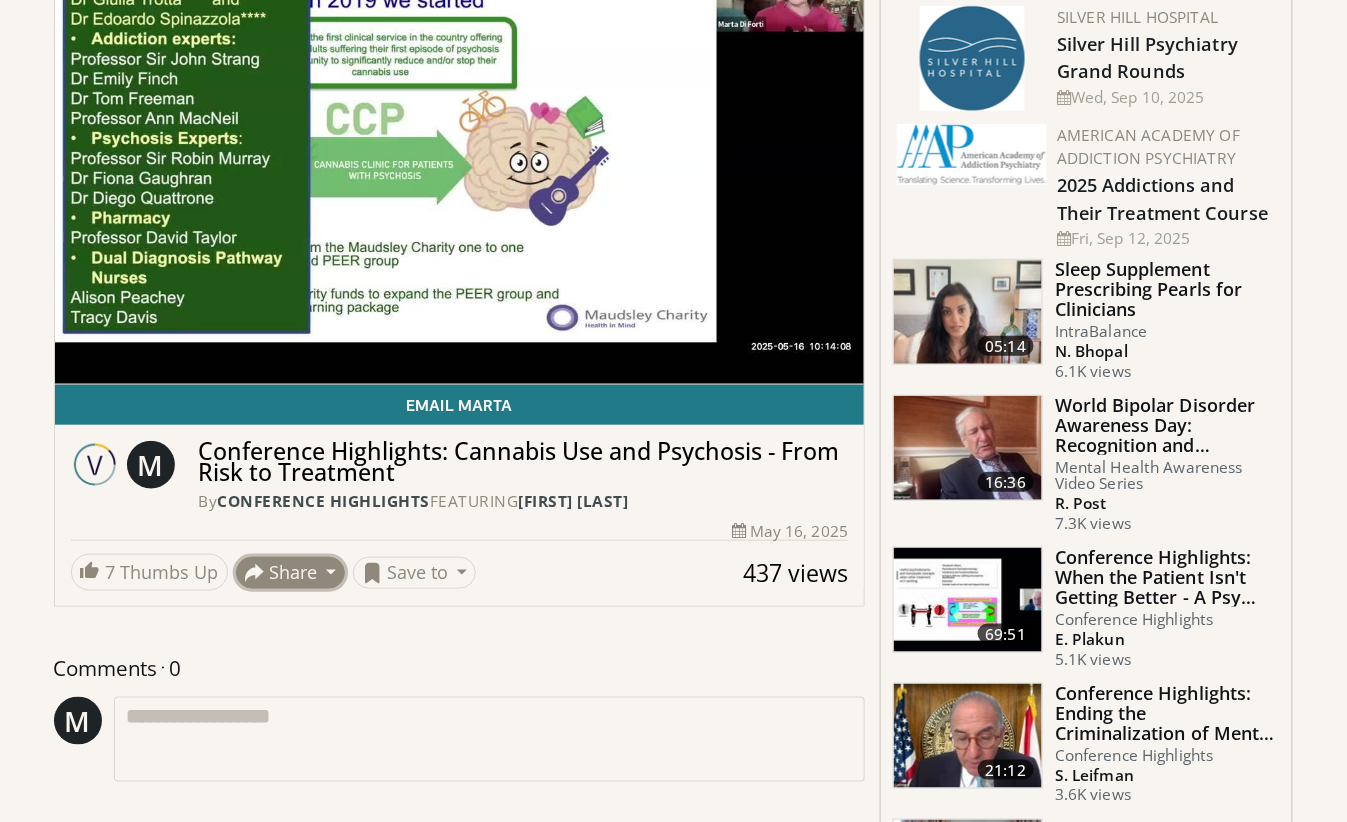 click on "Share" at bounding box center (291, 573) 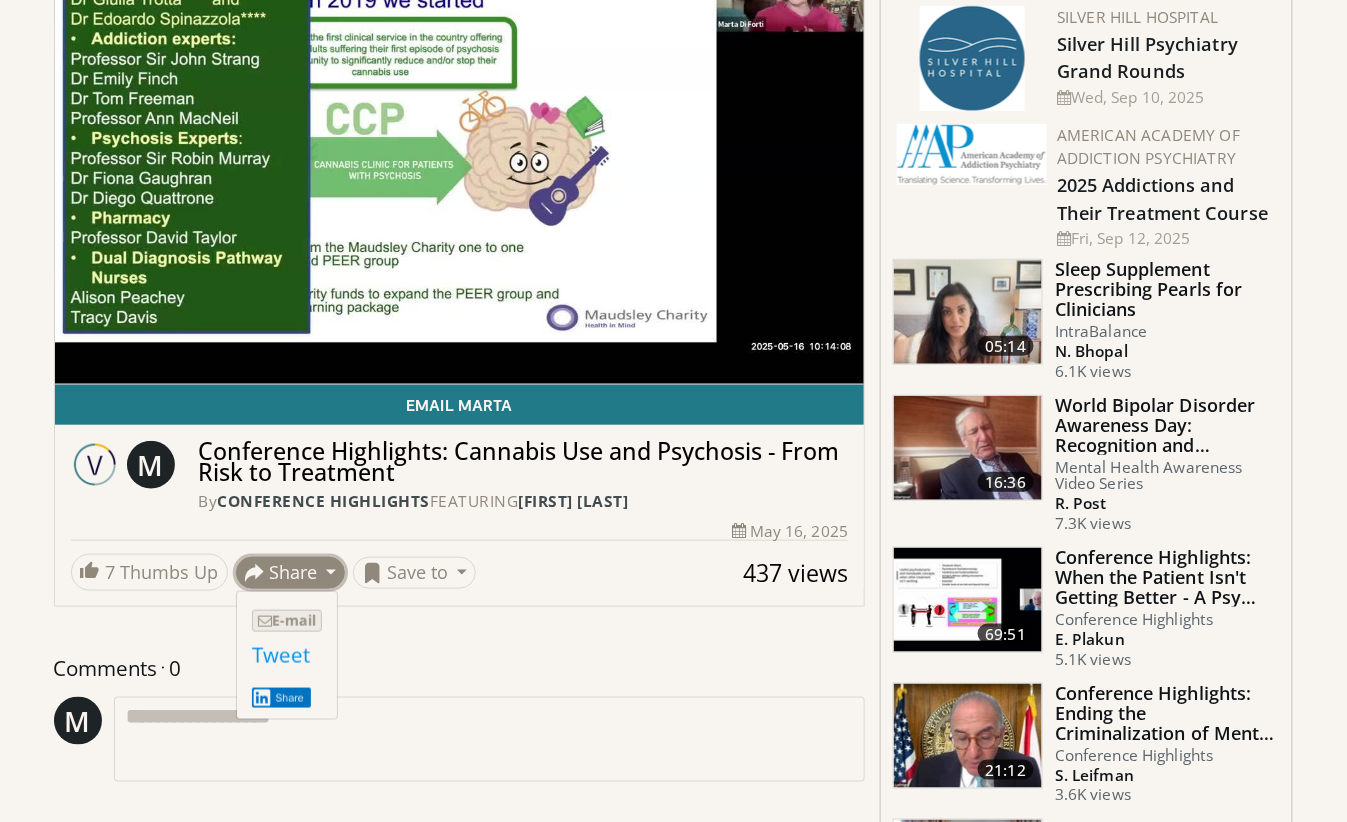 click on "E-mail" at bounding box center [287, 621] 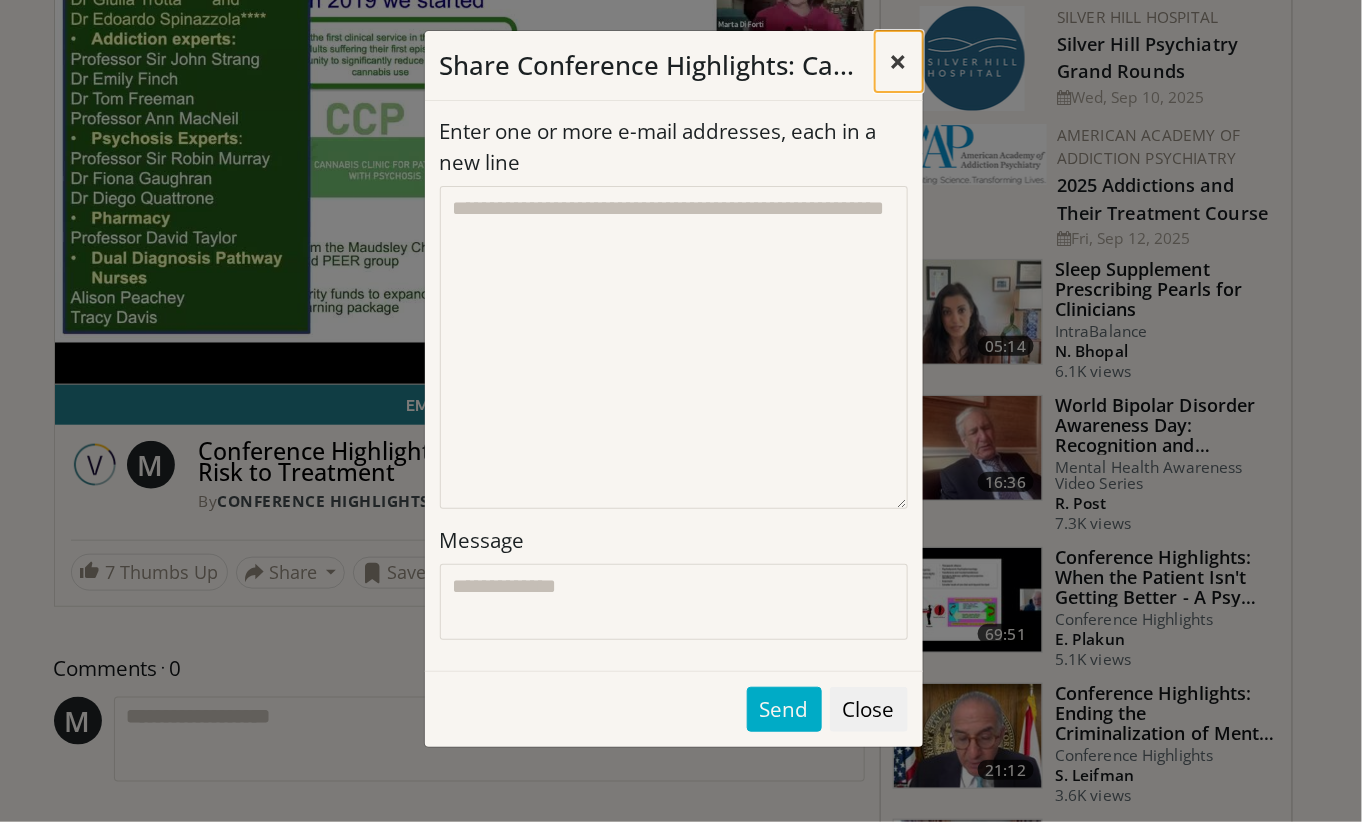 click on "×" at bounding box center (899, 61) 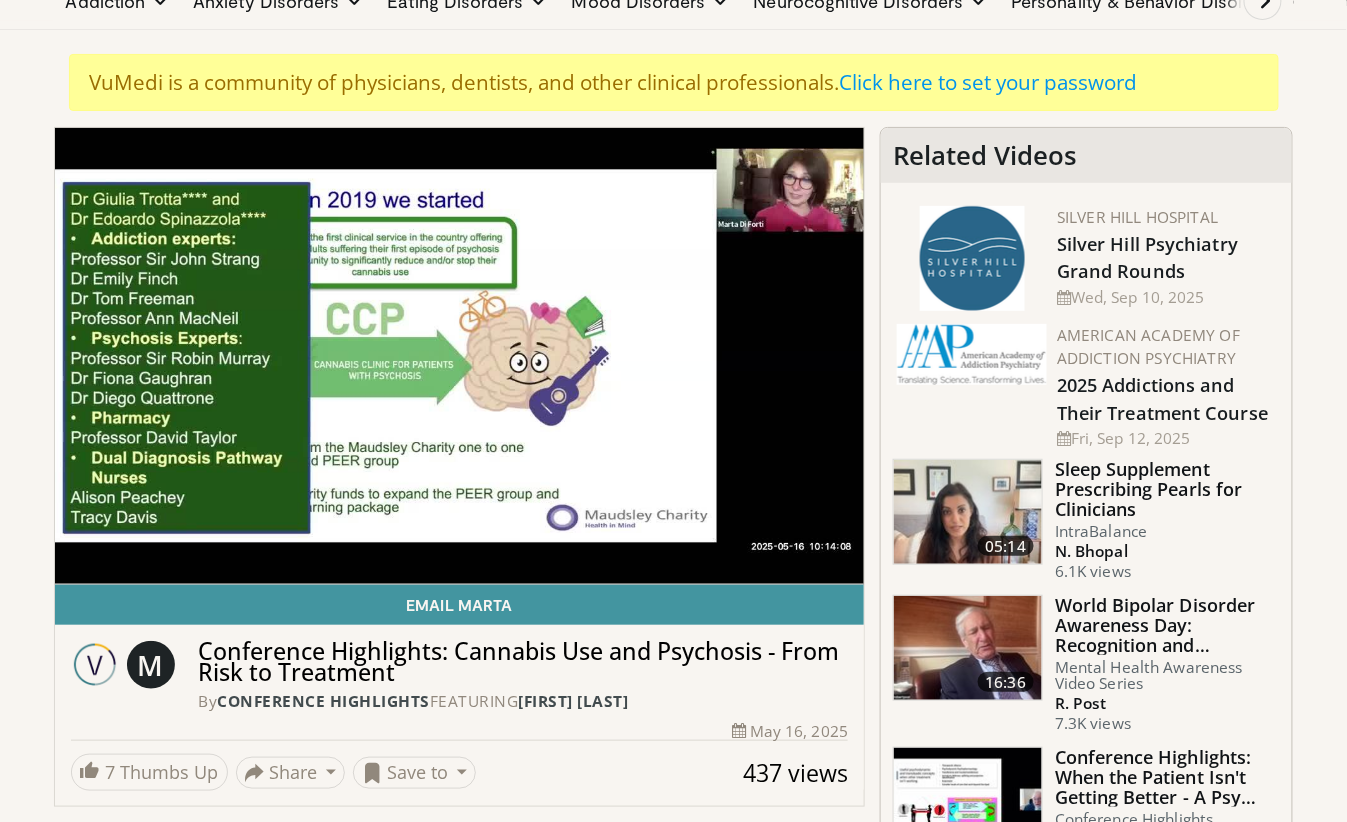 scroll, scrollTop: 400, scrollLeft: 0, axis: vertical 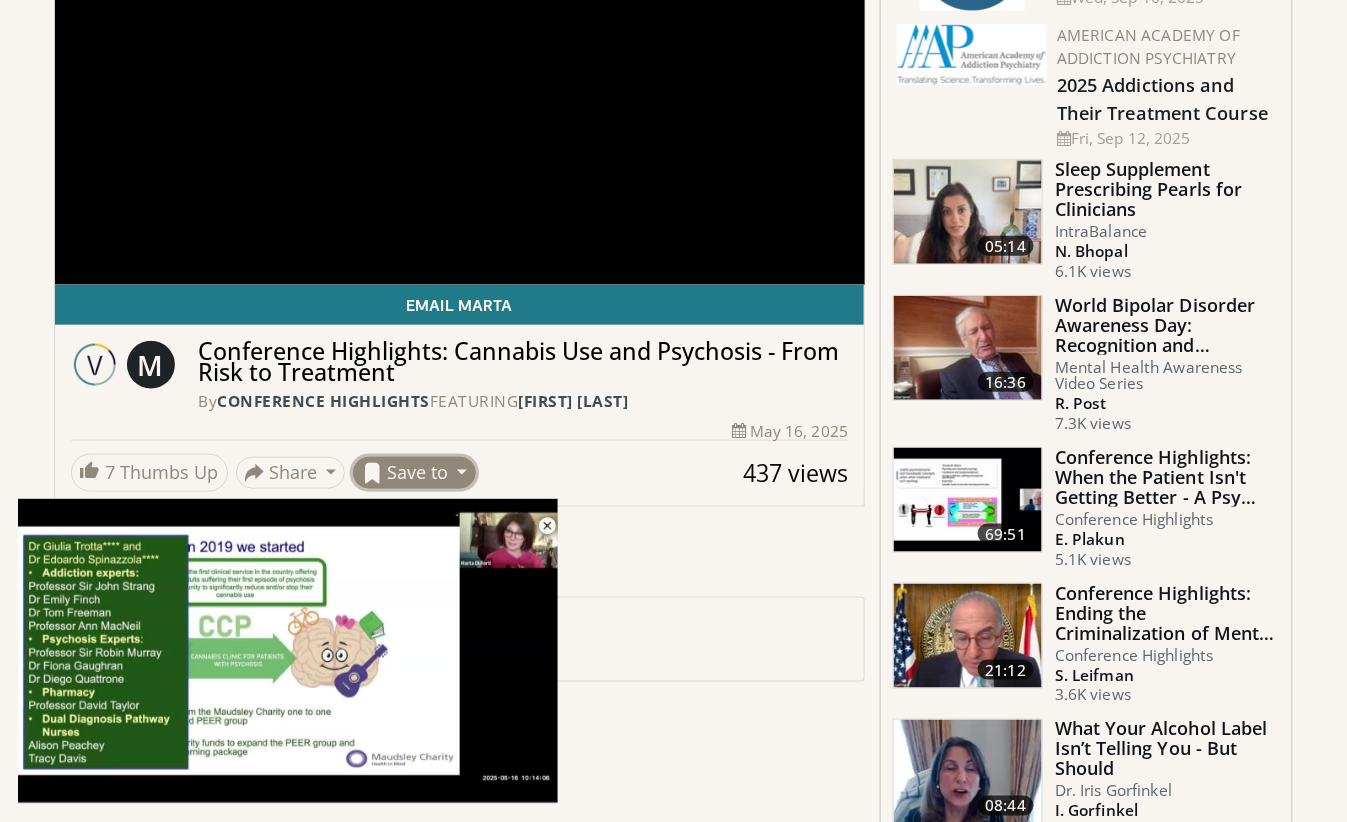 click on "Save to" at bounding box center [414, 473] 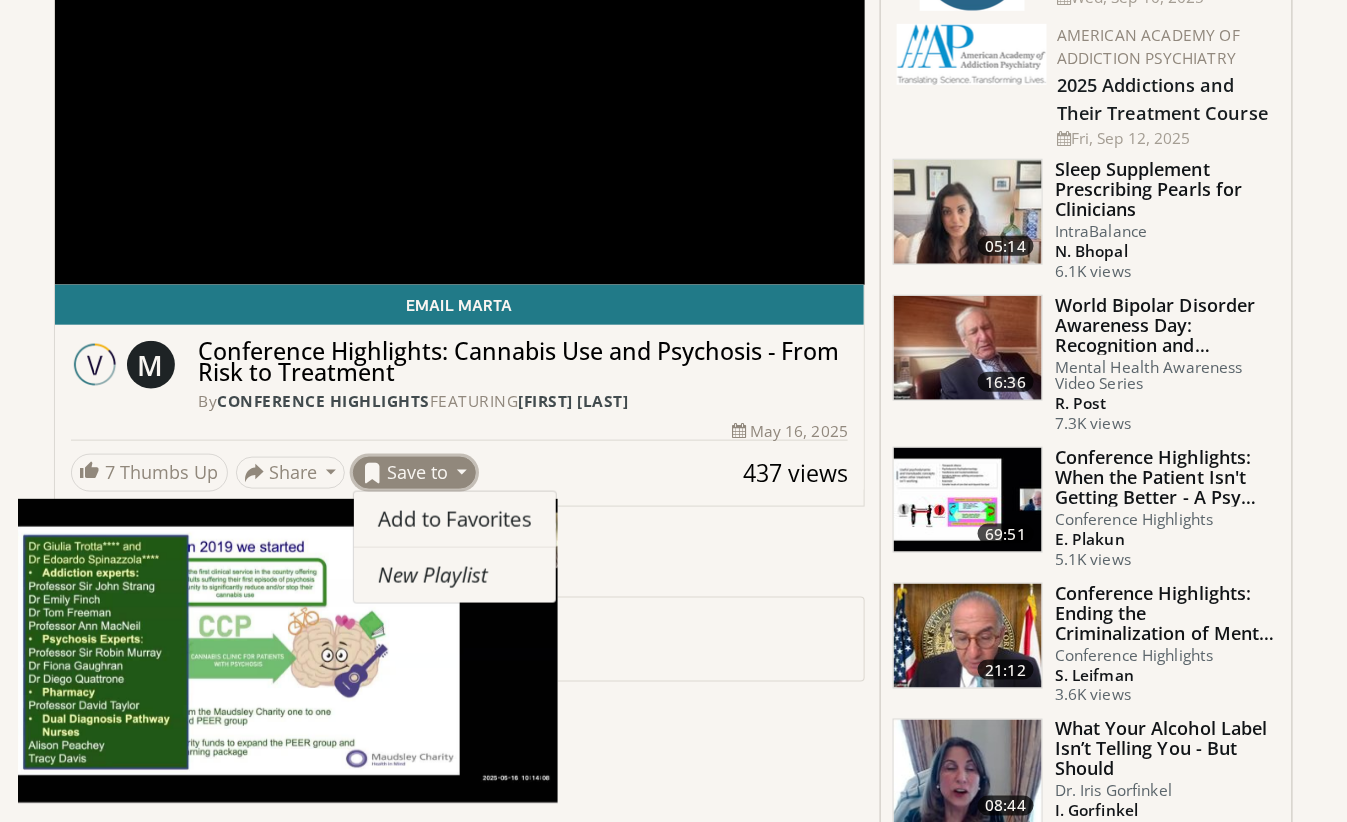 click on "Comments   0
M
Add images and documents Browse for files to upload or drag and drop them here File Name Size Progress Browse... Upload
****
Cancel
Show All Comments" at bounding box center [460, 621] 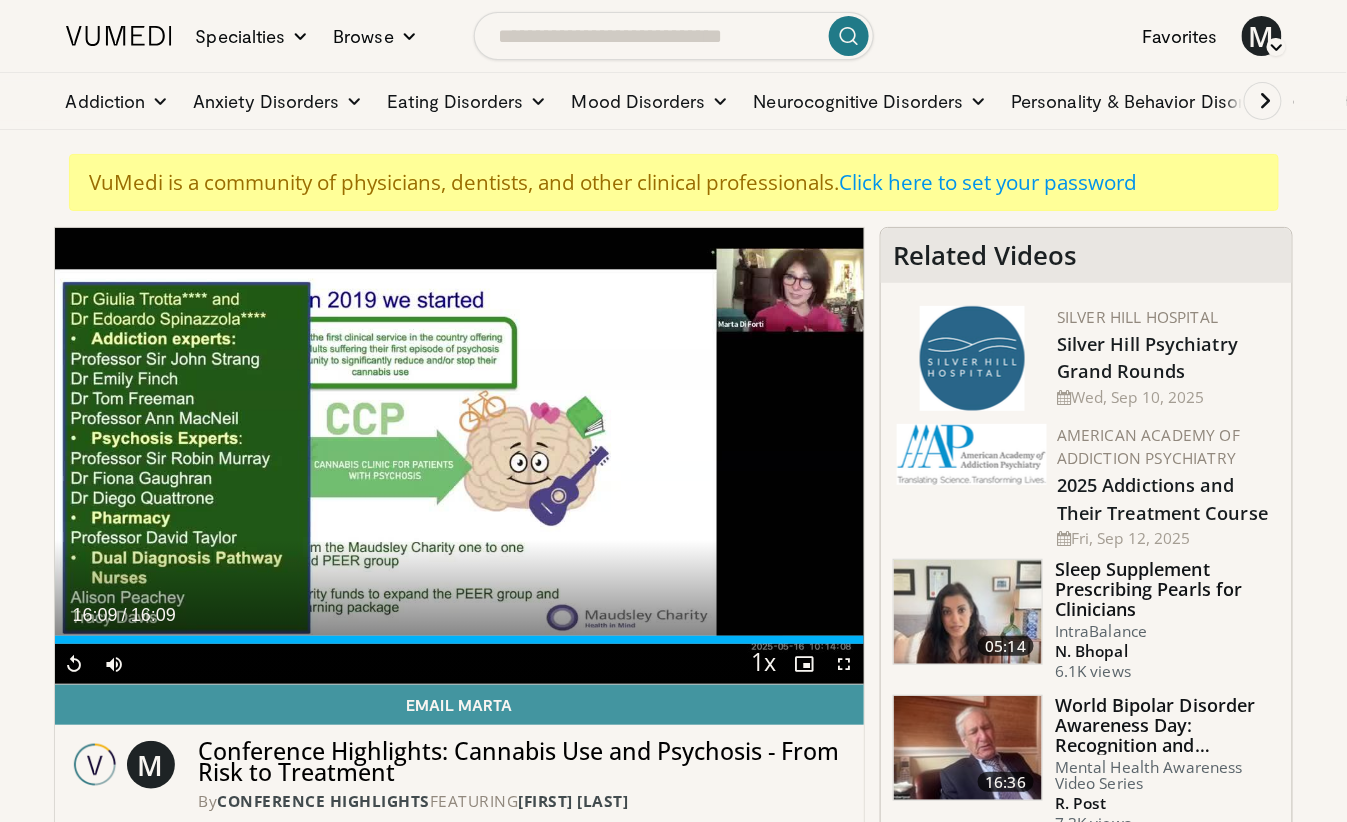 scroll, scrollTop: 200, scrollLeft: 0, axis: vertical 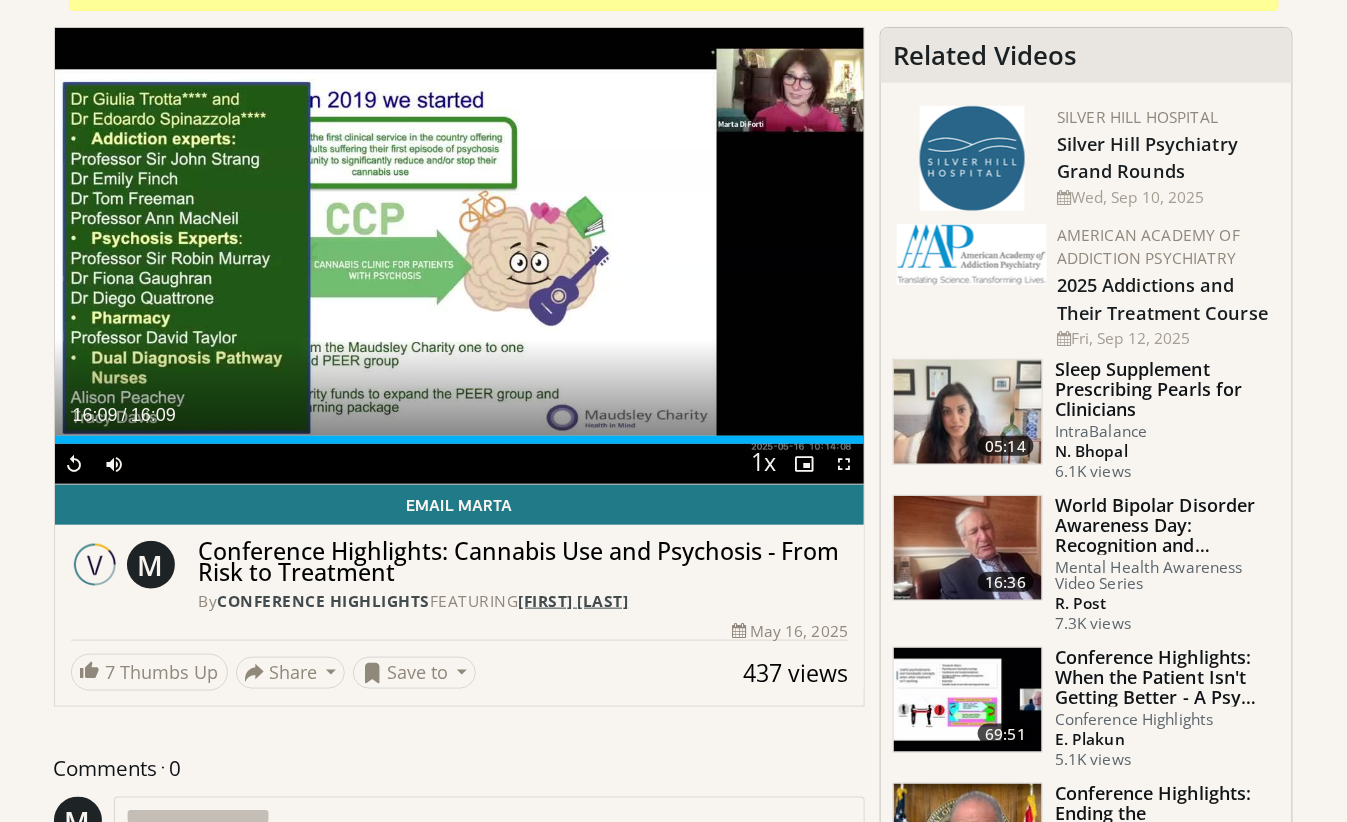 click on "[FIRST] [LAST]" at bounding box center (574, 601) 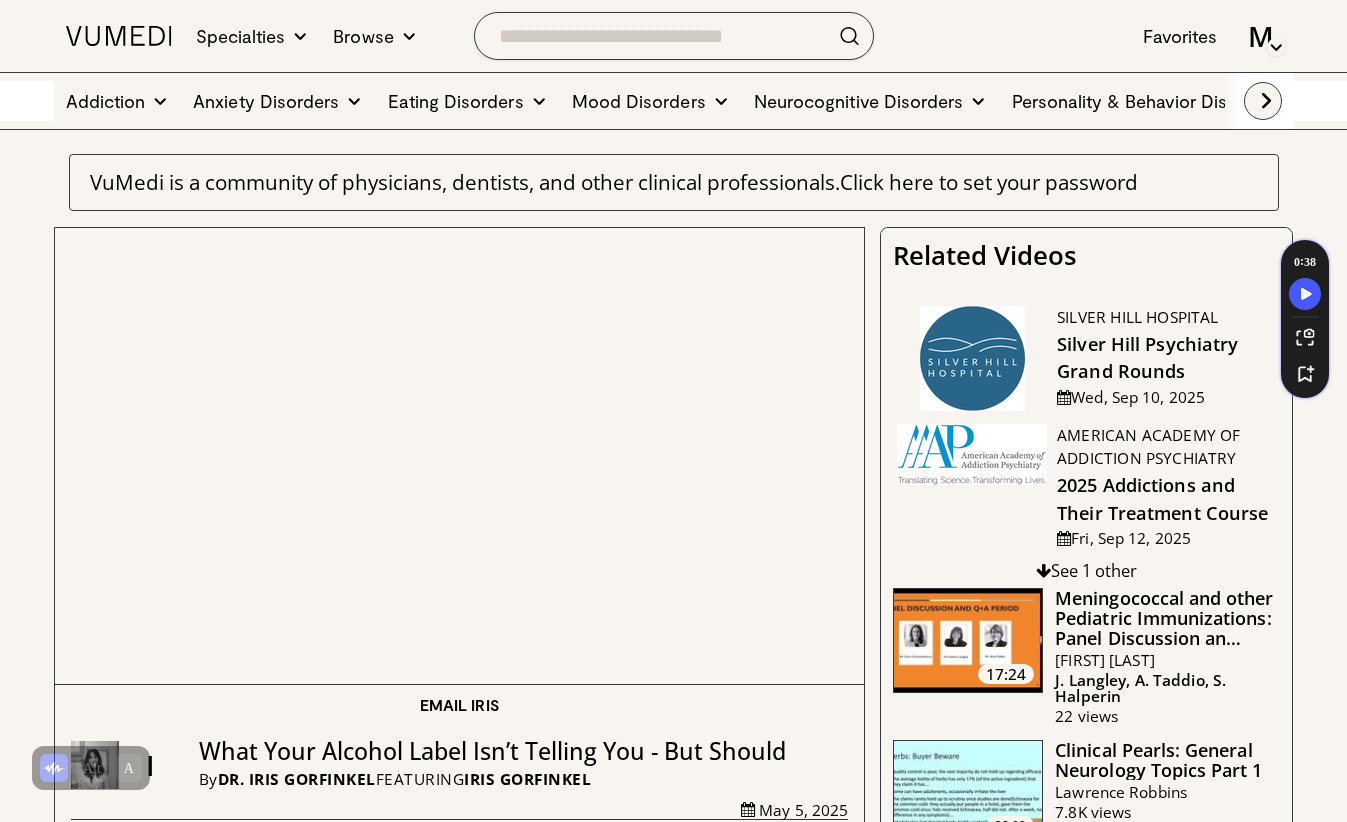 scroll, scrollTop: 0, scrollLeft: 0, axis: both 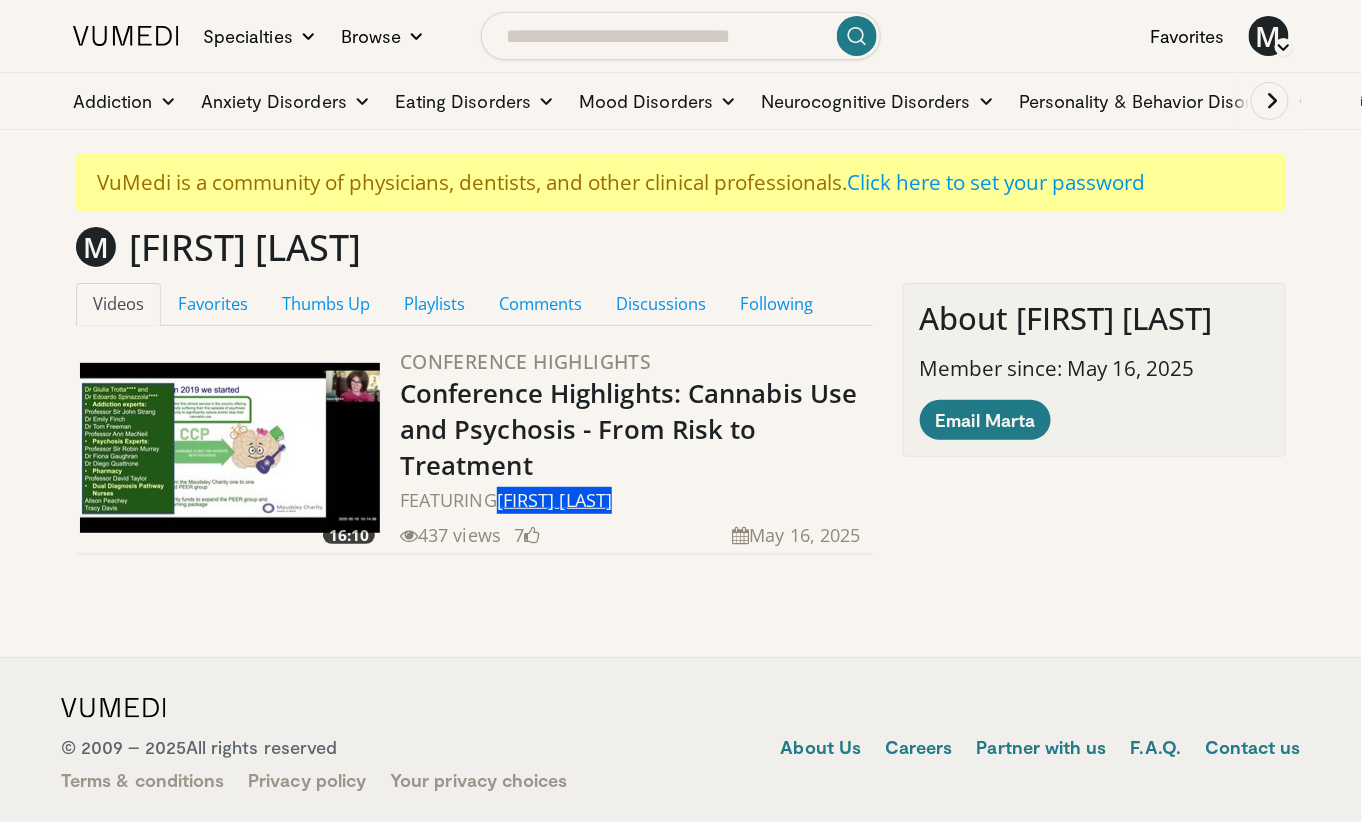 drag, startPoint x: 647, startPoint y: 495, endPoint x: 504, endPoint y: 498, distance: 143.03146 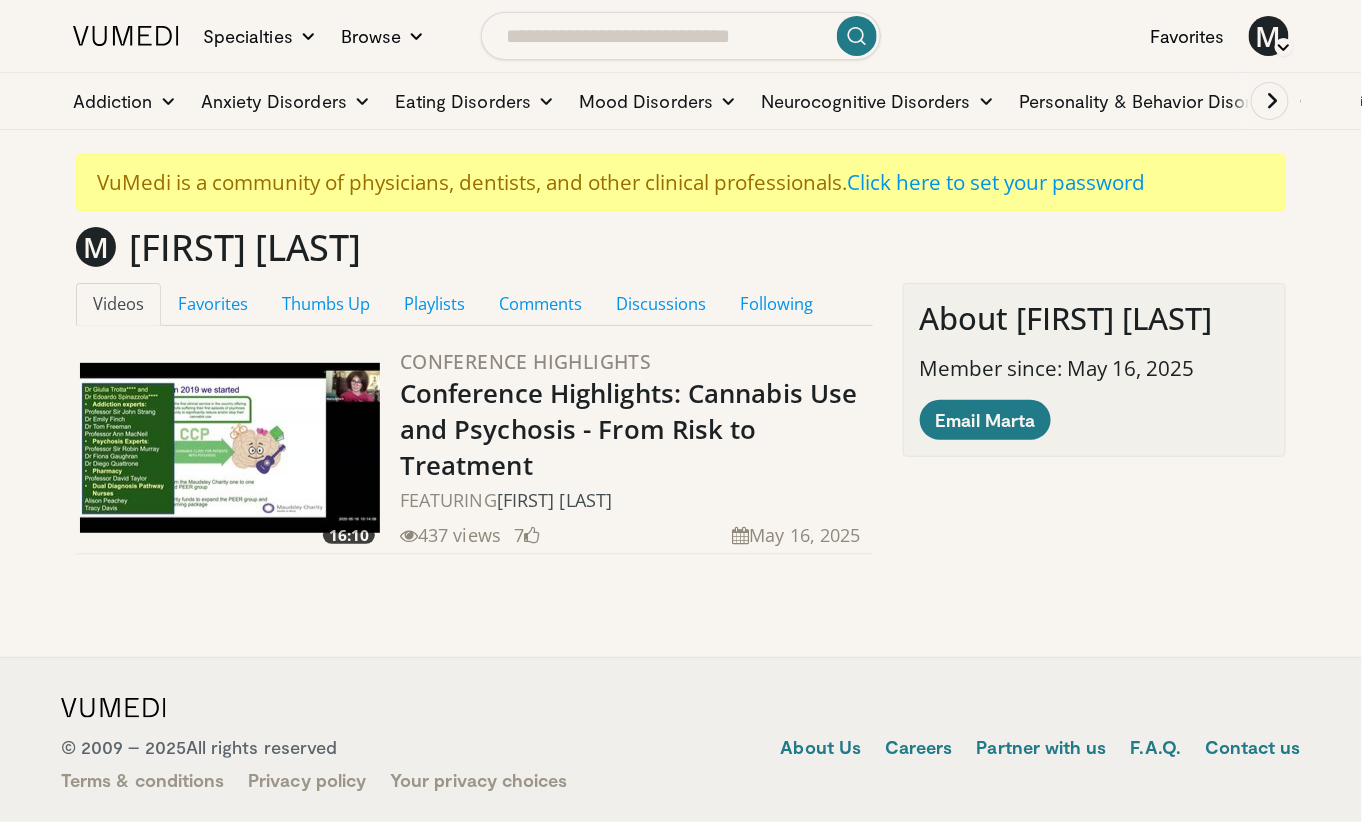 click on "Videos
Favorites
Thumbs Up
Playlists
Comments
Discussions
Following
16:10
Conference Highlights
Conference Highlights: Cannabis Use and Psychosis - From Risk to Treatment
FEATURING
Marta Di Forti
437 views
May 16, 2025
7
Marta Di Forti" at bounding box center (474, 427) 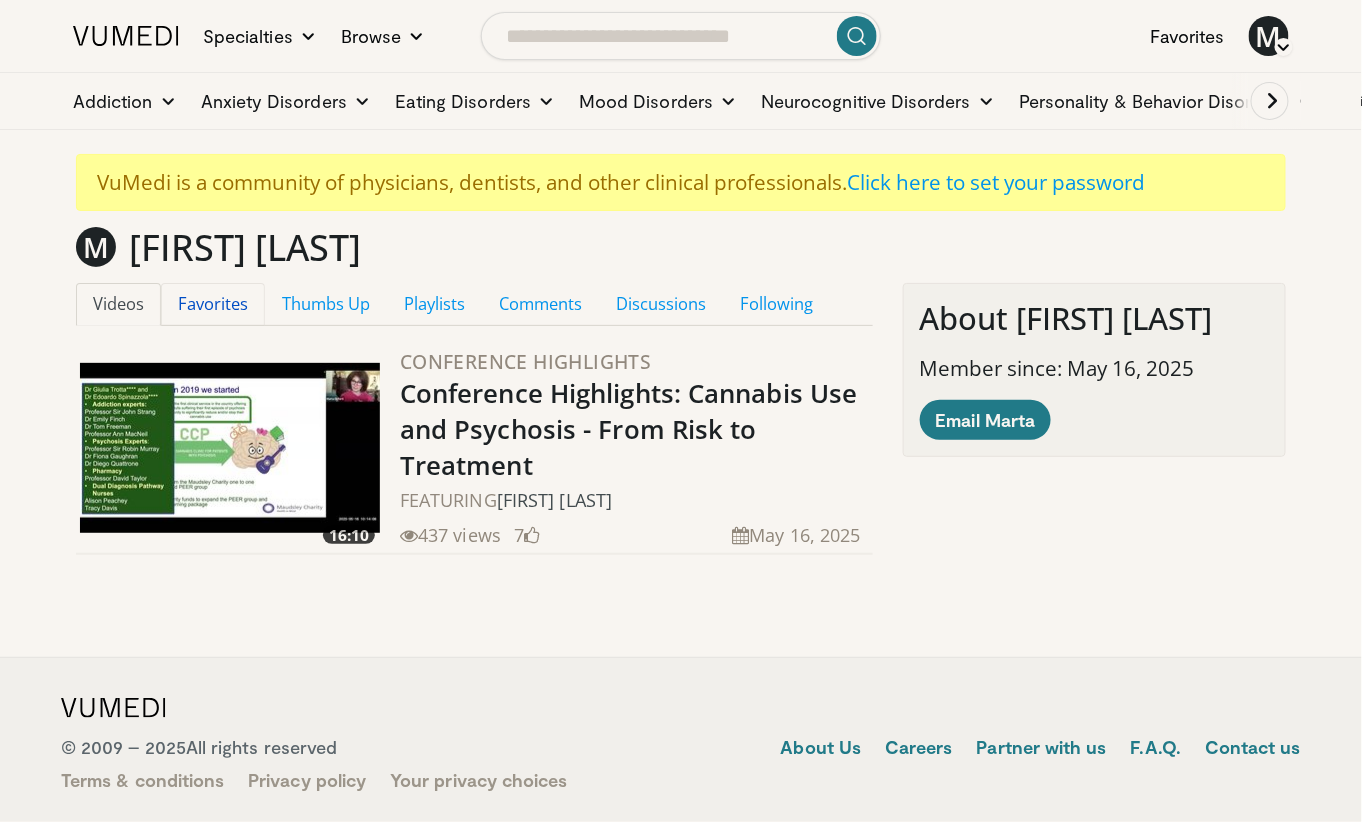 click on "Favorites" at bounding box center [213, 304] 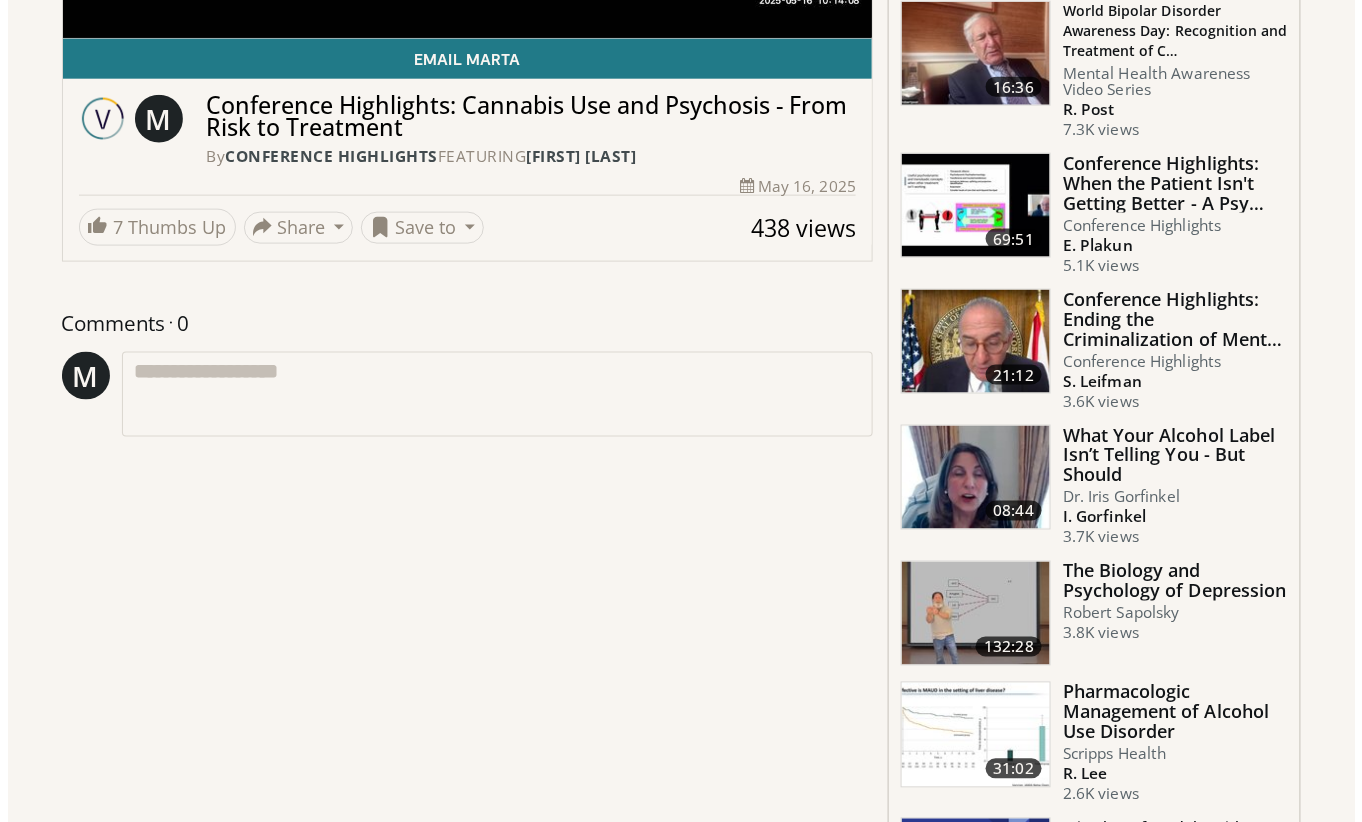 scroll, scrollTop: 200, scrollLeft: 0, axis: vertical 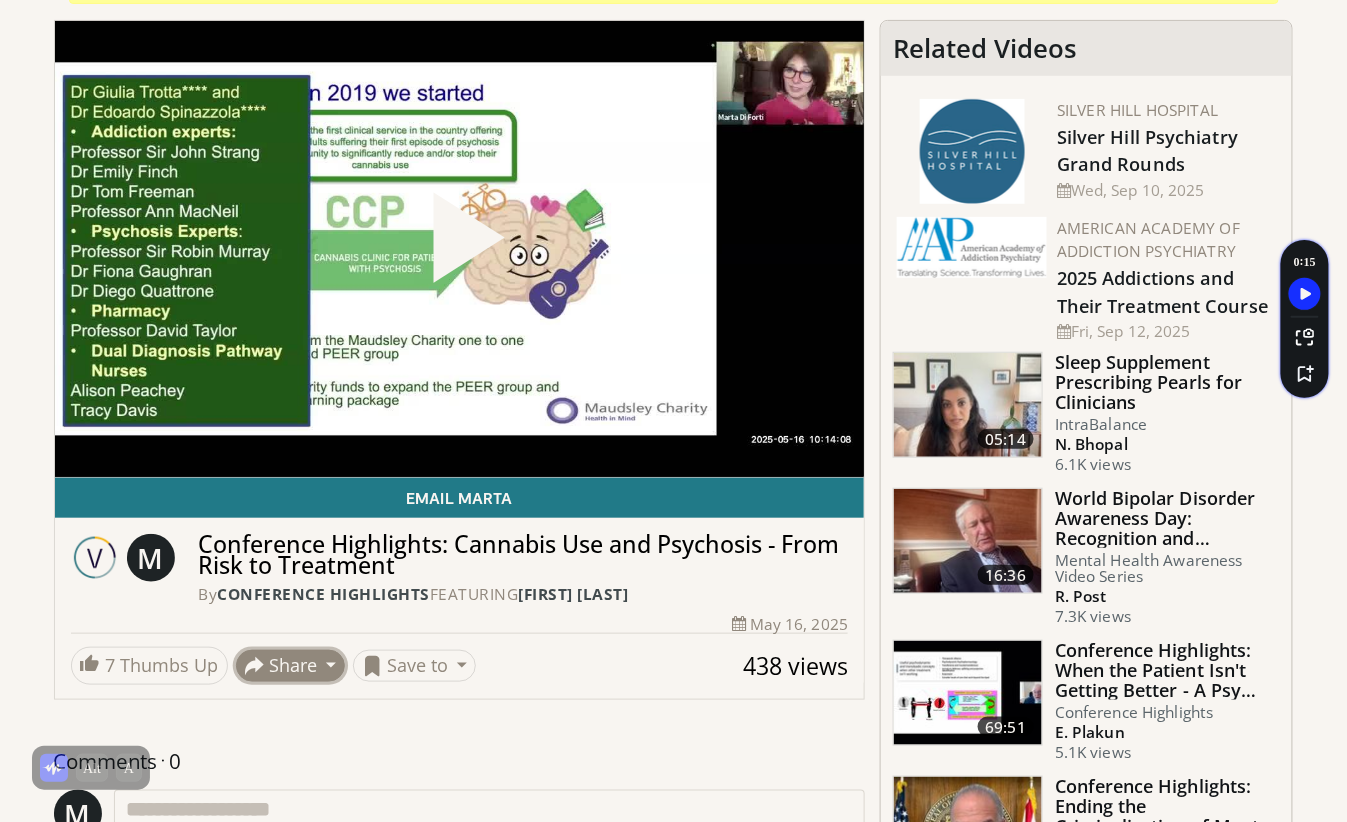 click on "Share" at bounding box center (291, 666) 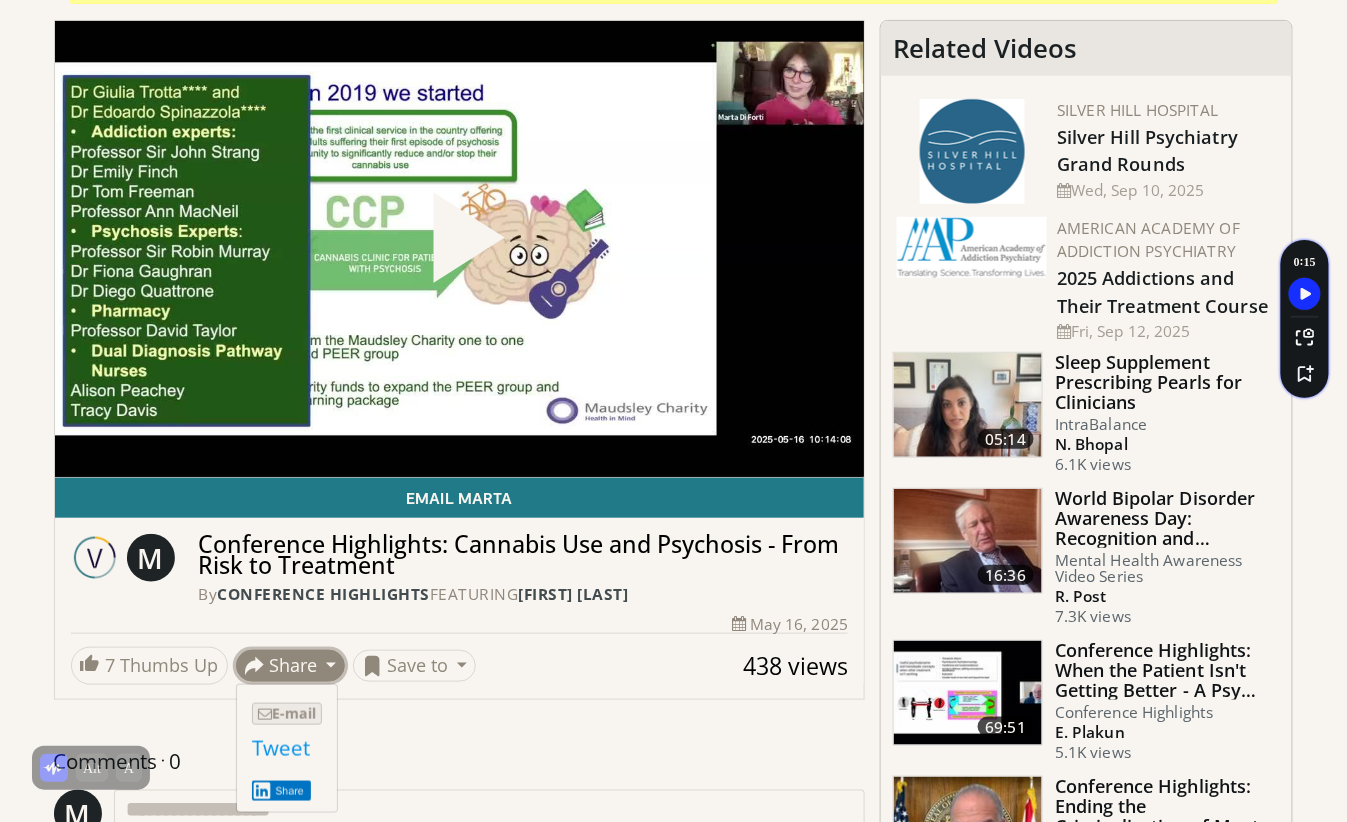 click on "E-mail" at bounding box center (287, 714) 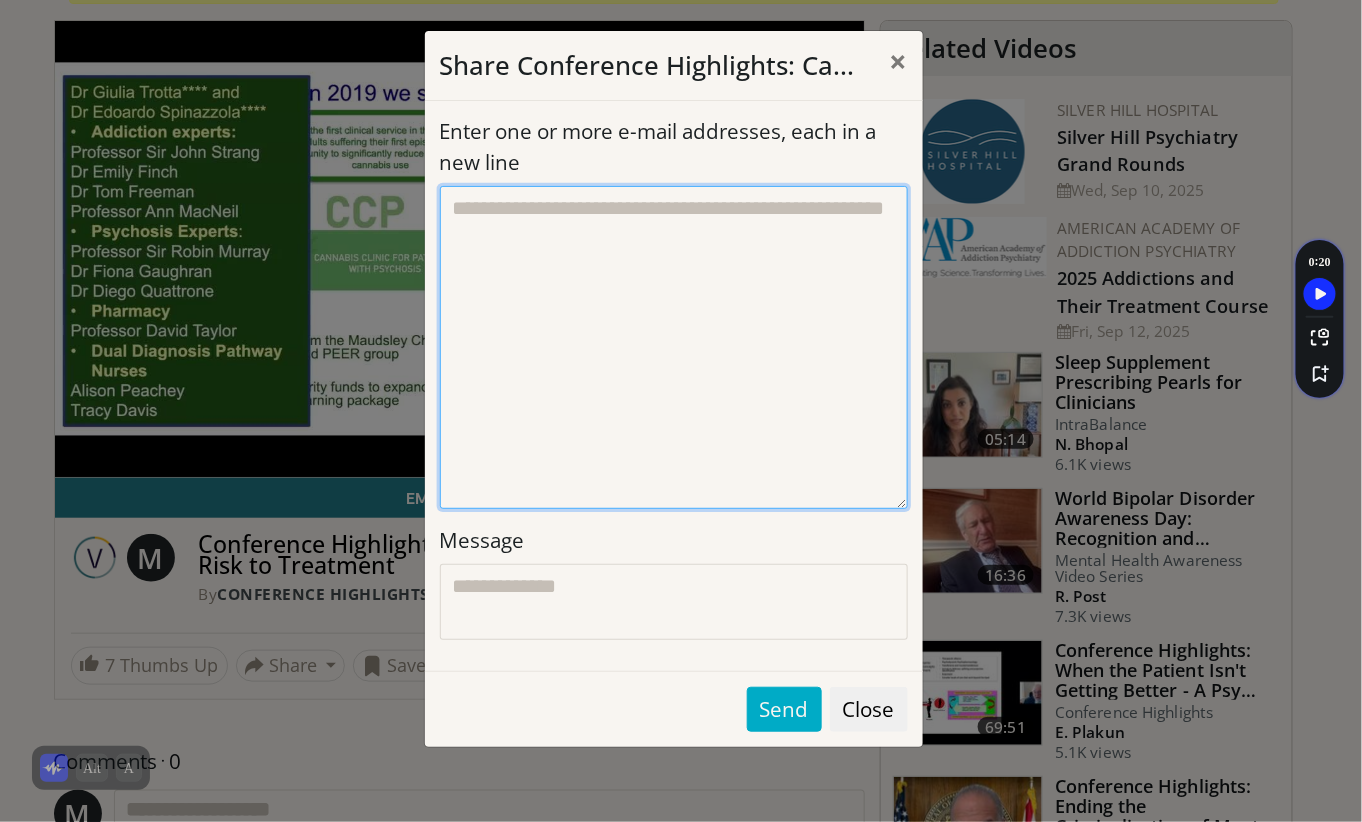 click on "Enter one or more e-mail addresses, each in a new line" at bounding box center (674, 347) 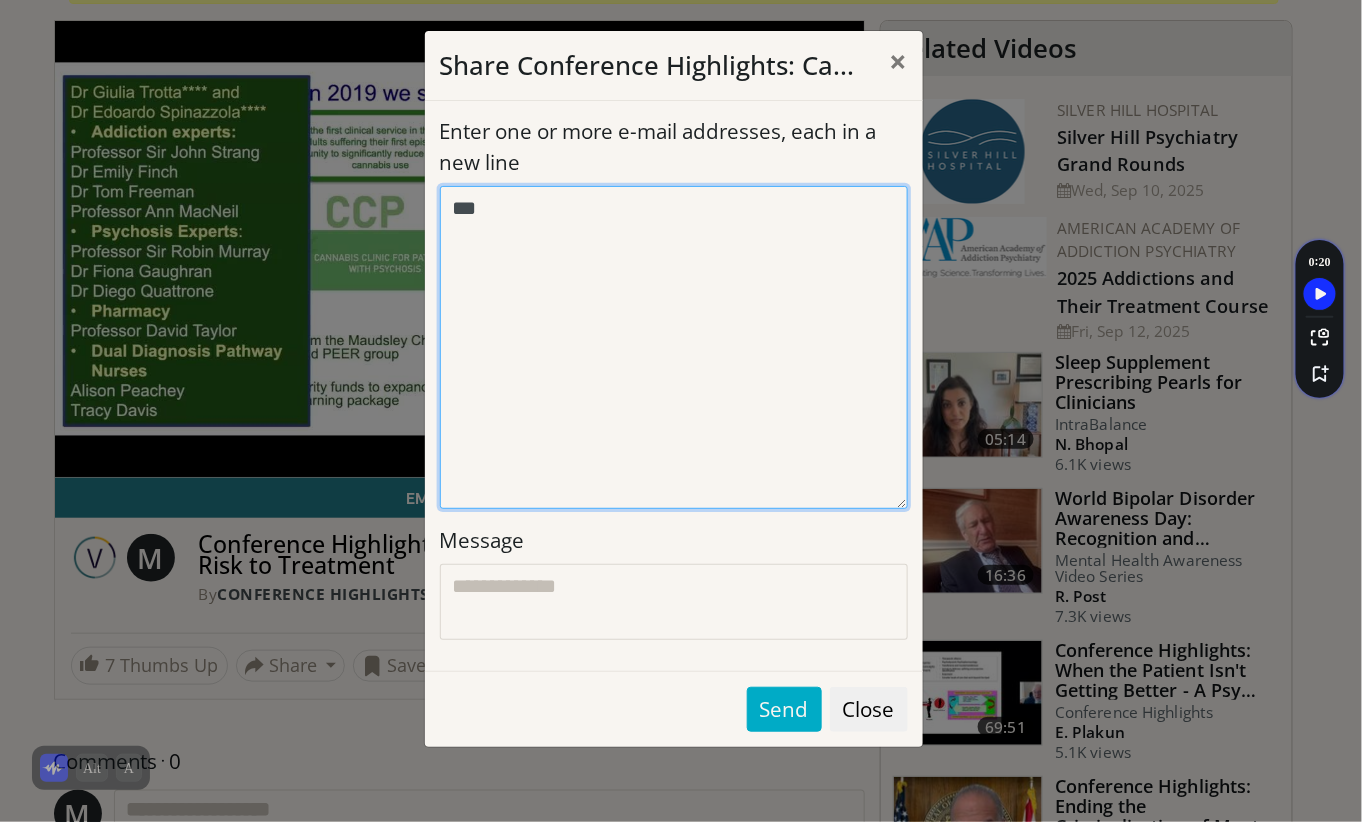 type on "*" 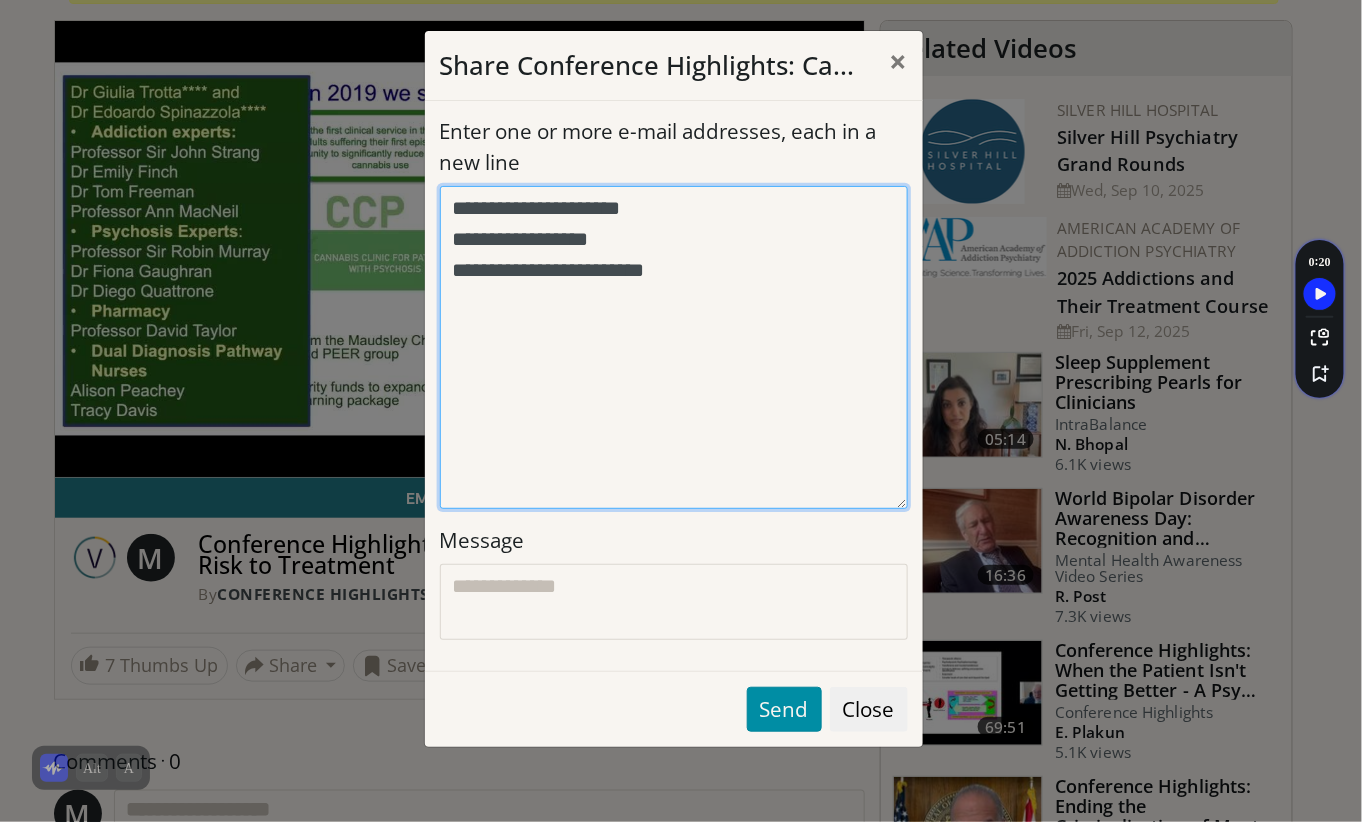 type on "**********" 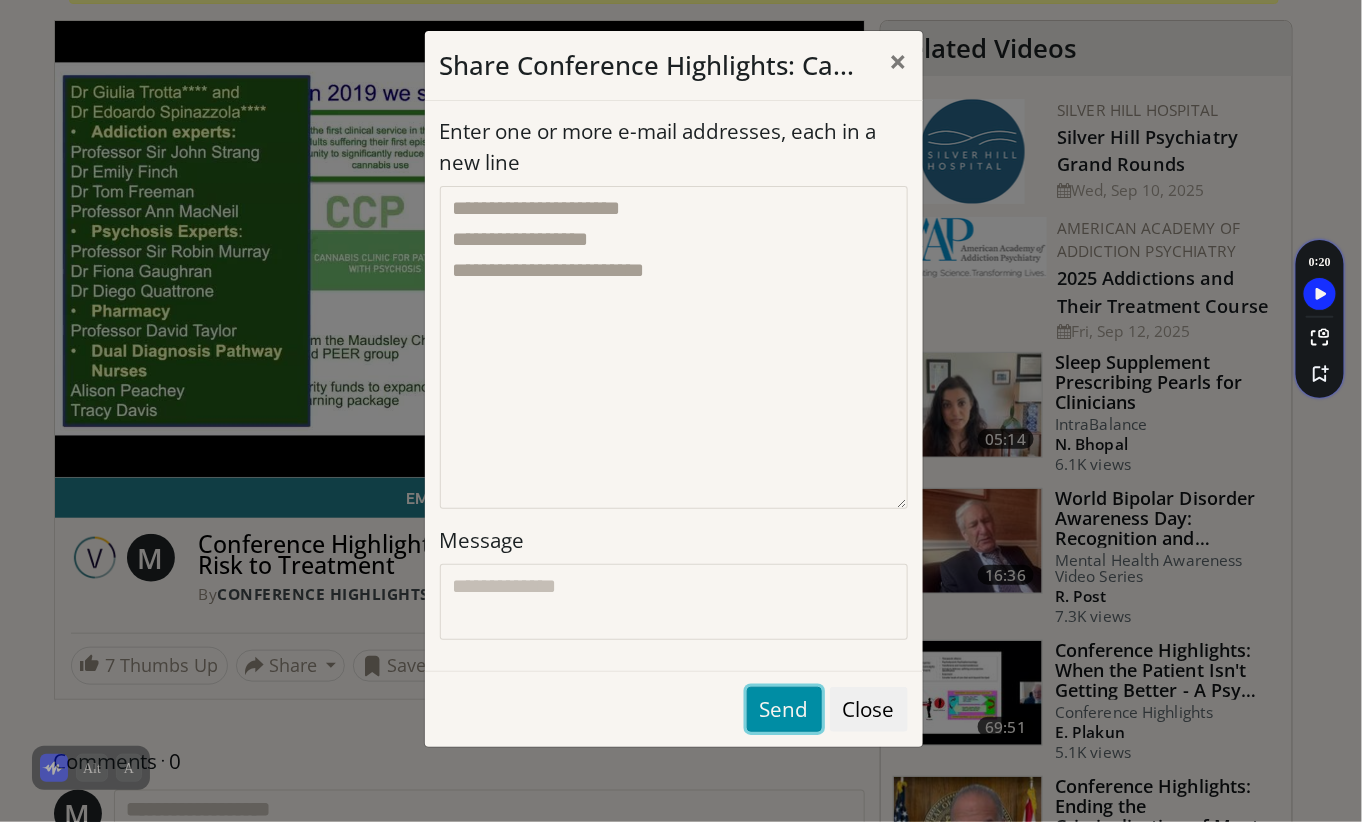 click on "Send" at bounding box center [784, 709] 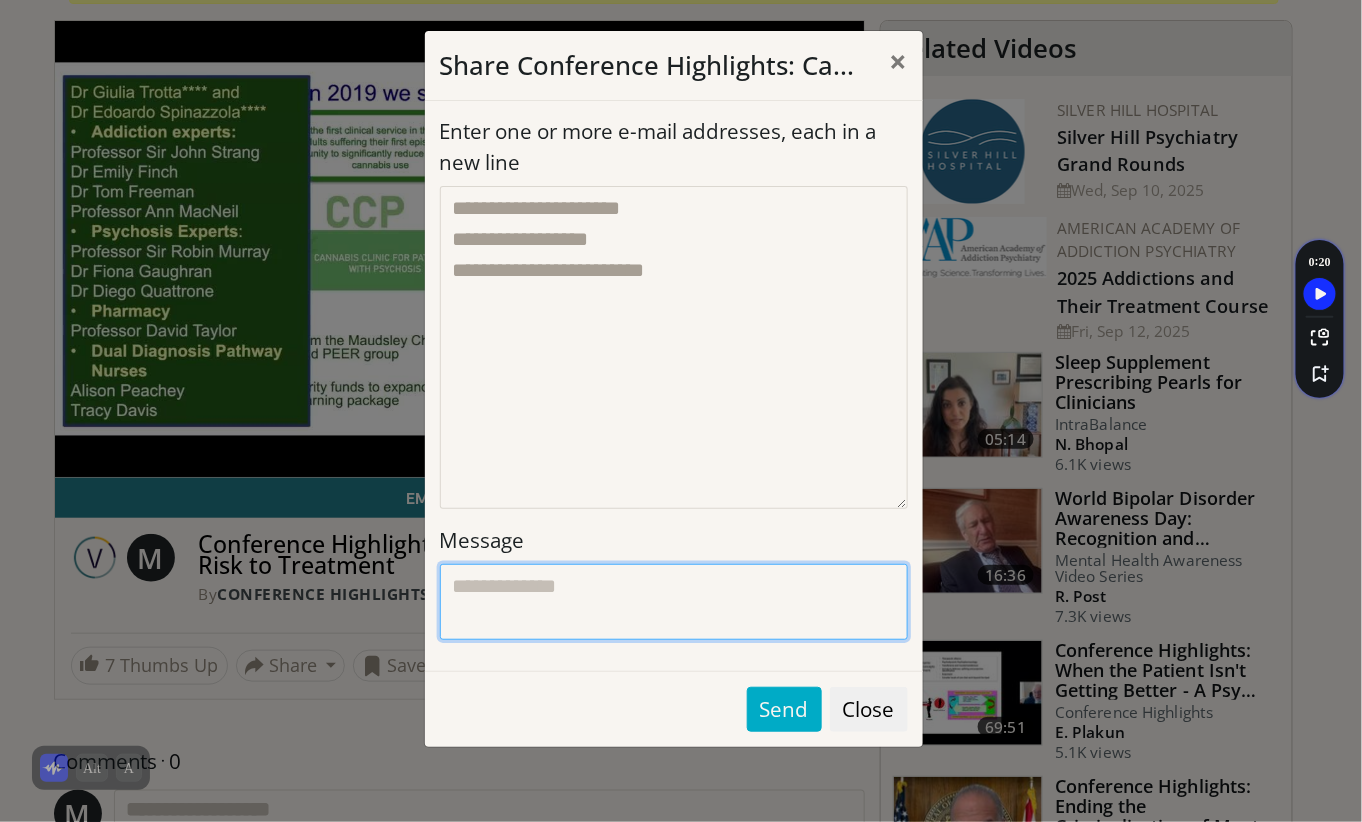 click on "Message" at bounding box center [674, 602] 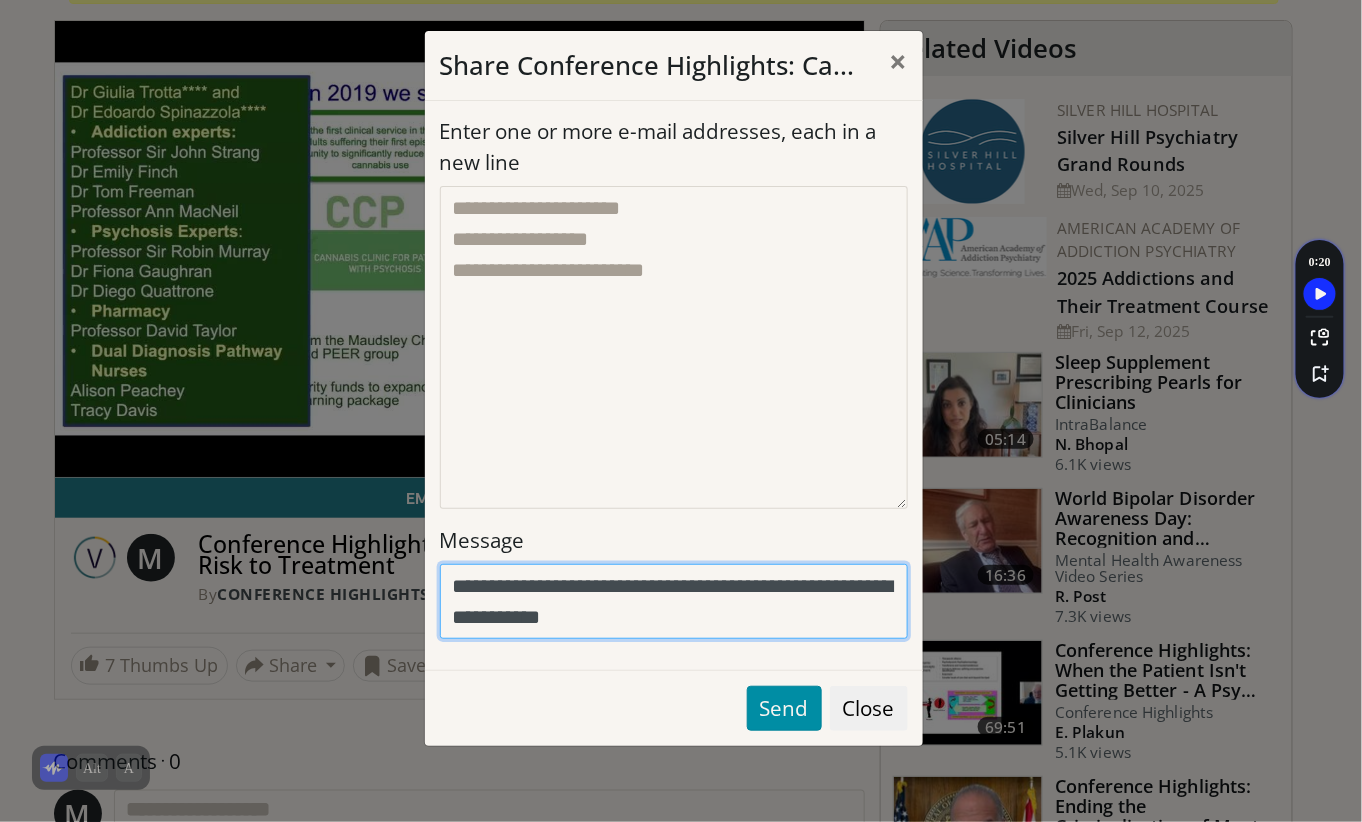 type on "**********" 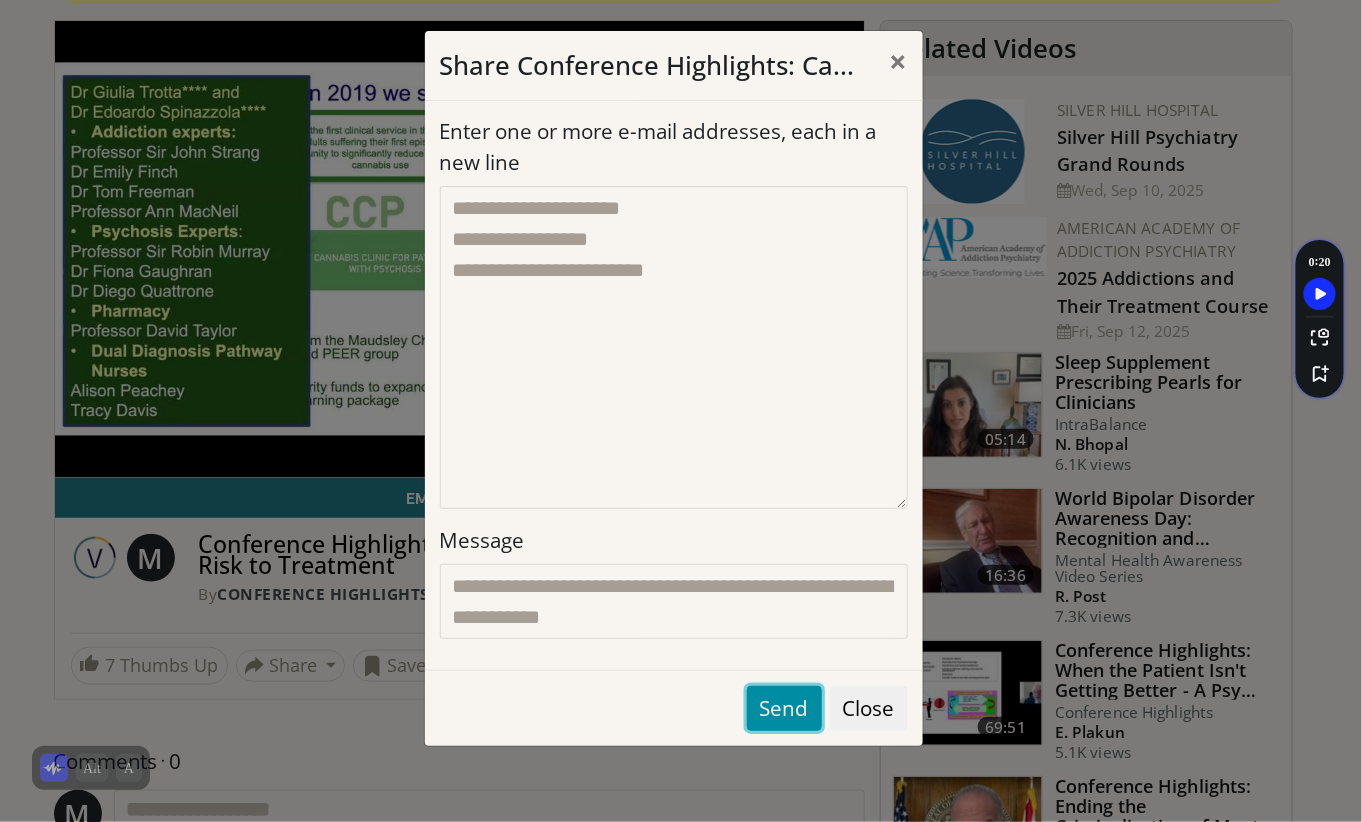 click on "Send" at bounding box center (784, 708) 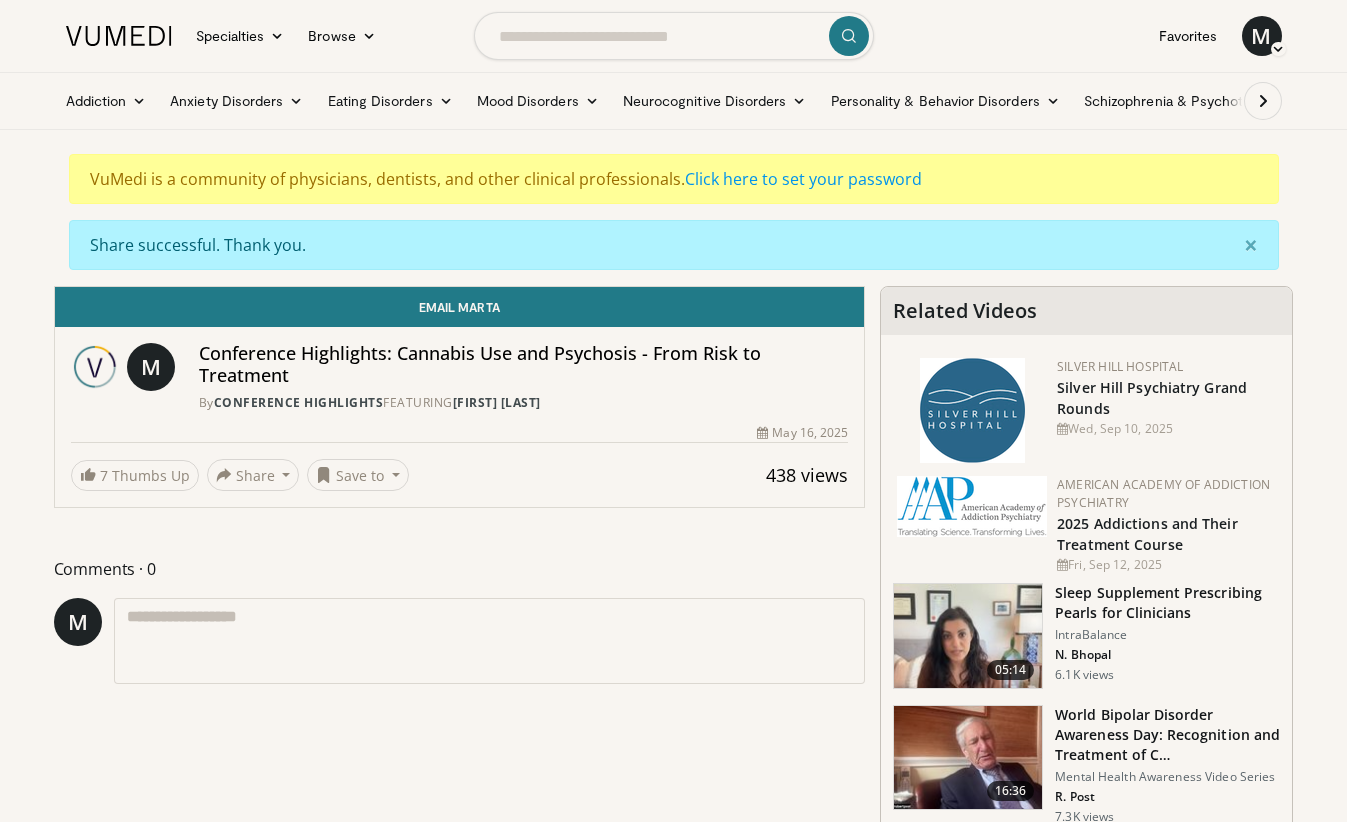 scroll, scrollTop: 0, scrollLeft: 0, axis: both 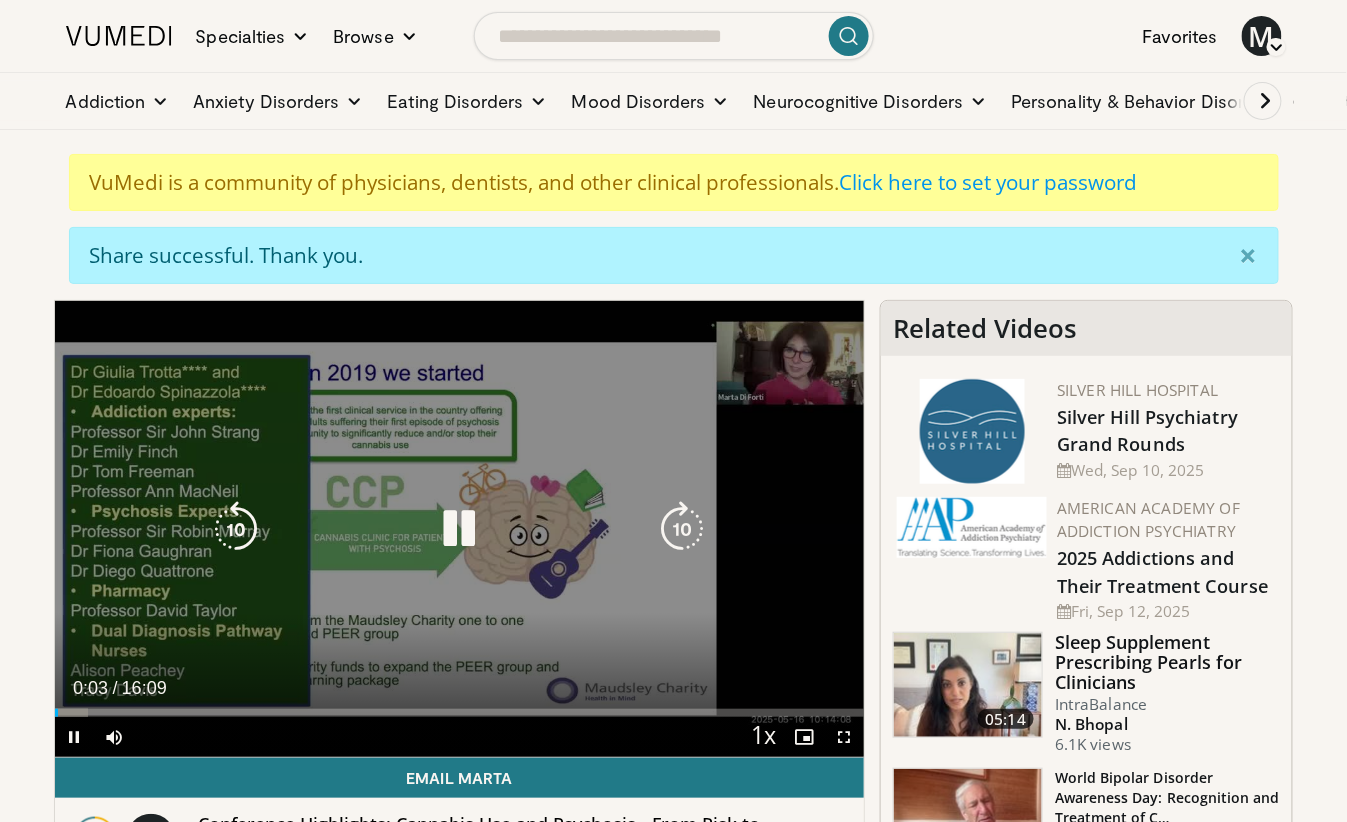click on "10 seconds
Tap to unmute" at bounding box center (460, 529) 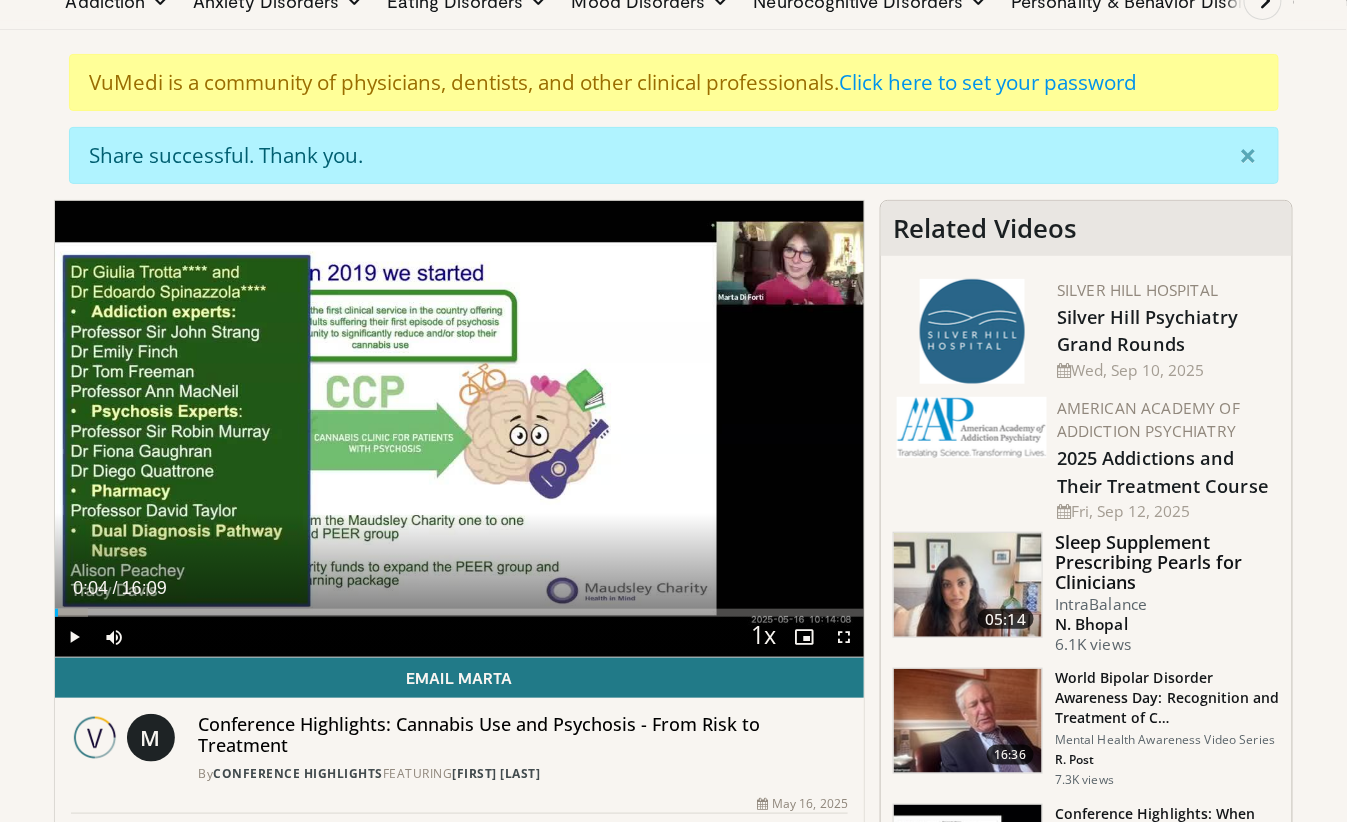 scroll, scrollTop: 200, scrollLeft: 0, axis: vertical 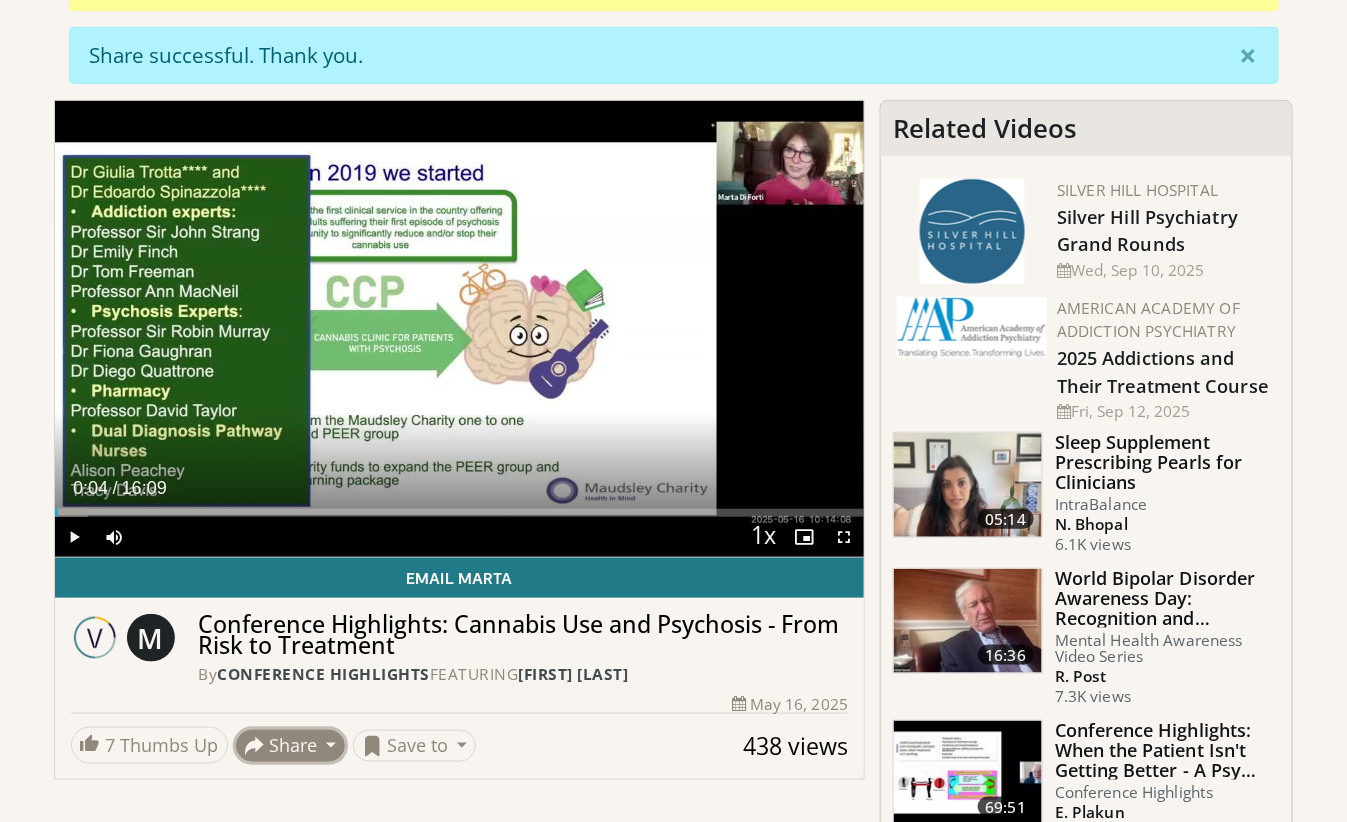 click on "Share" at bounding box center (291, 746) 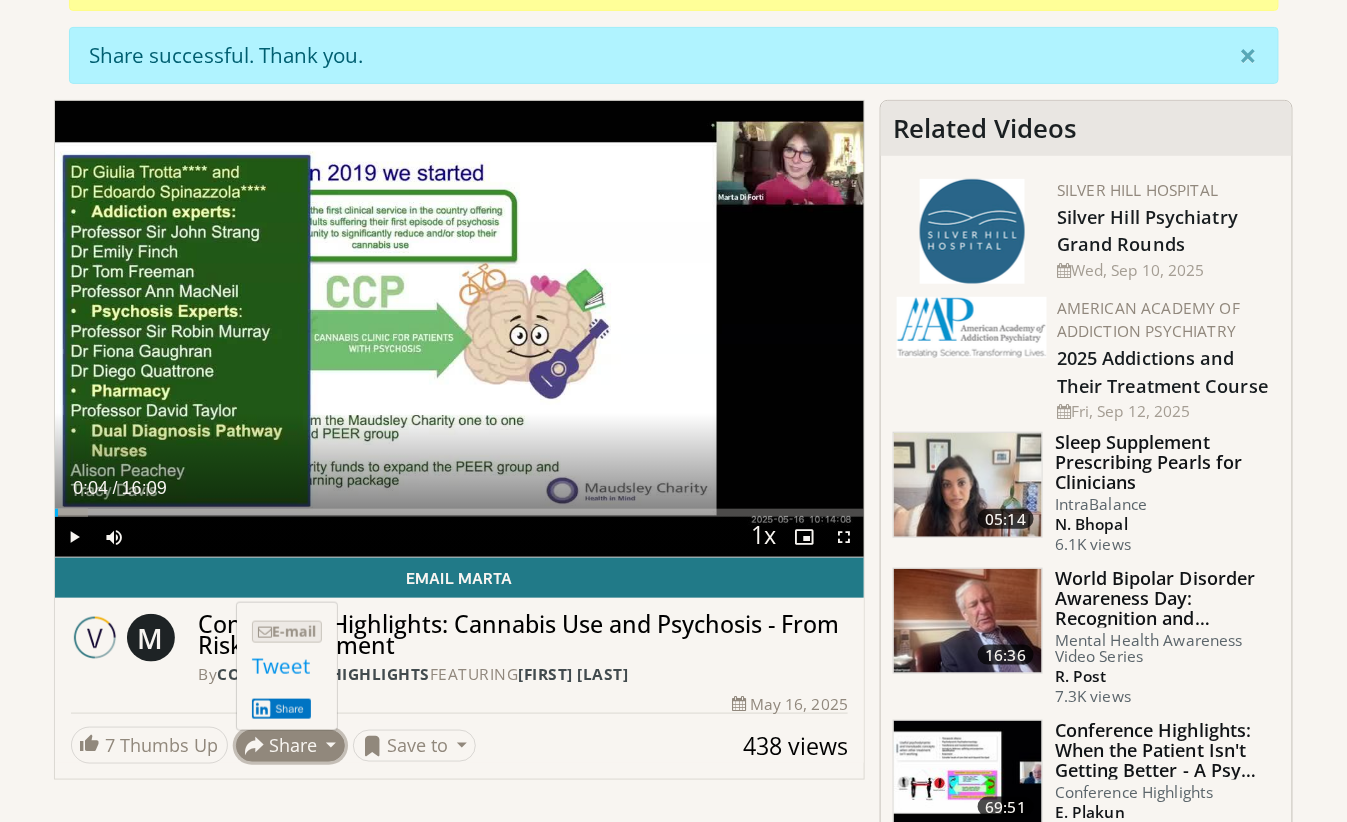 click on "E-mail" at bounding box center [287, 632] 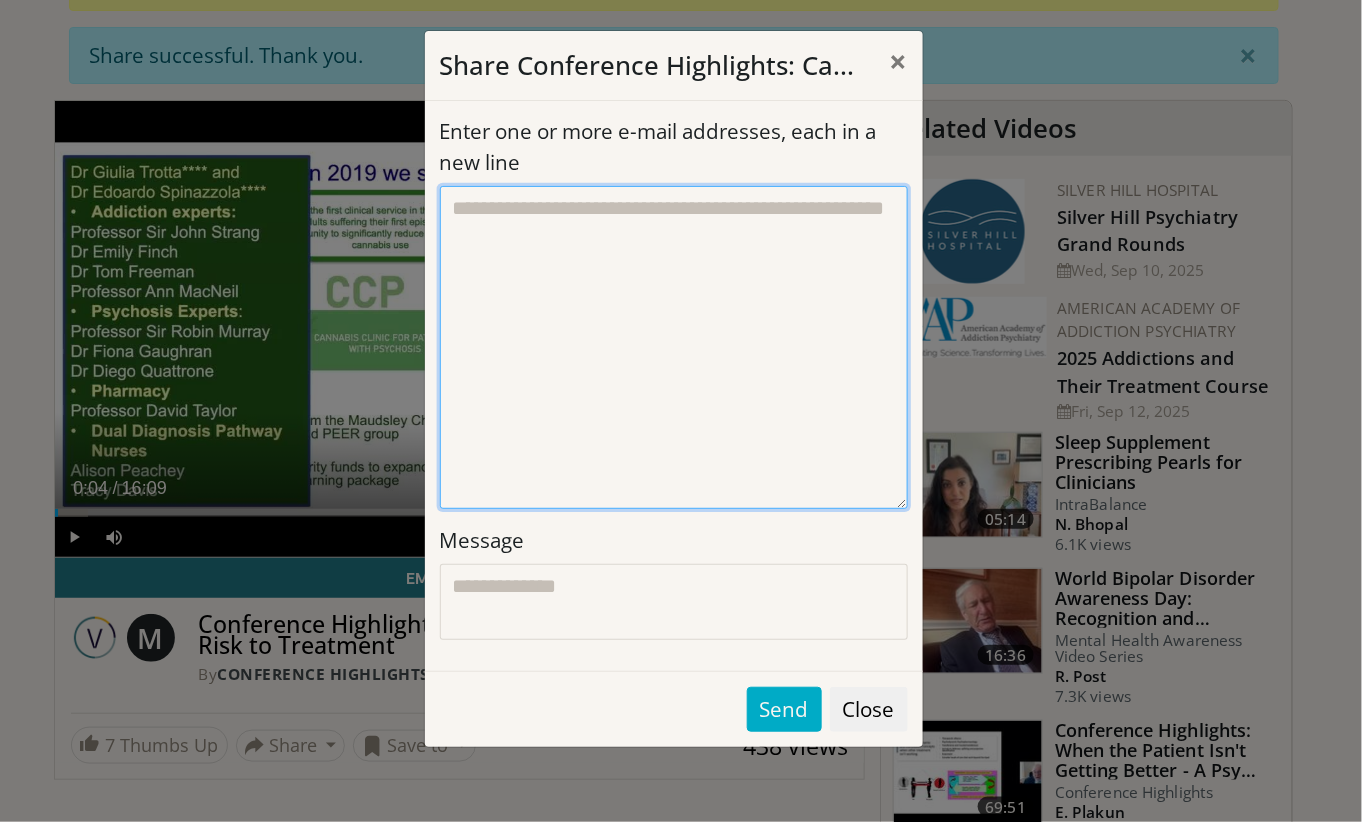 click on "Enter one or more e-mail addresses, each in a new line" at bounding box center [674, 347] 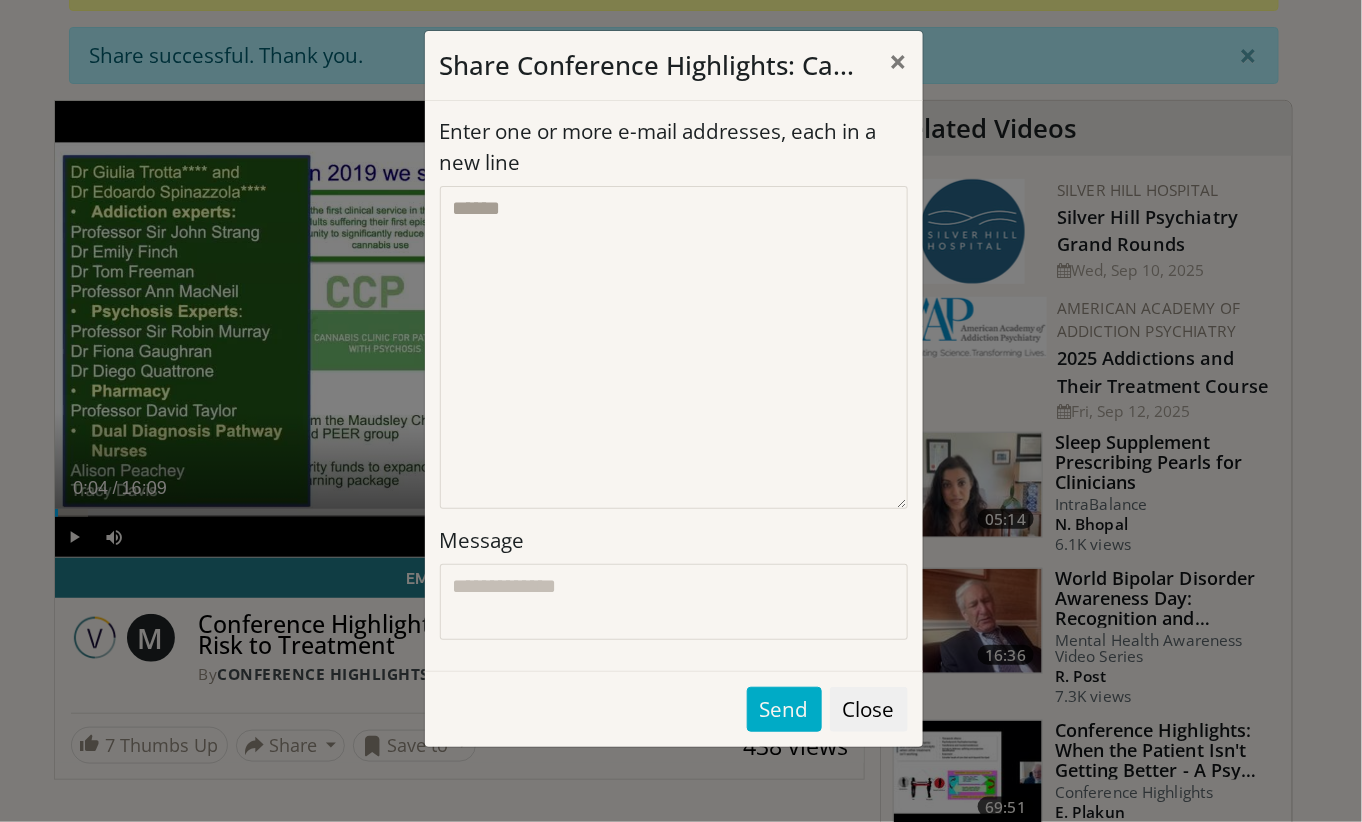 click on "Share Conference Highlights: Ca...
×
Enter one or more e-mail addresses, each in a new line ******
Message
Send
Close" at bounding box center (681, 411) 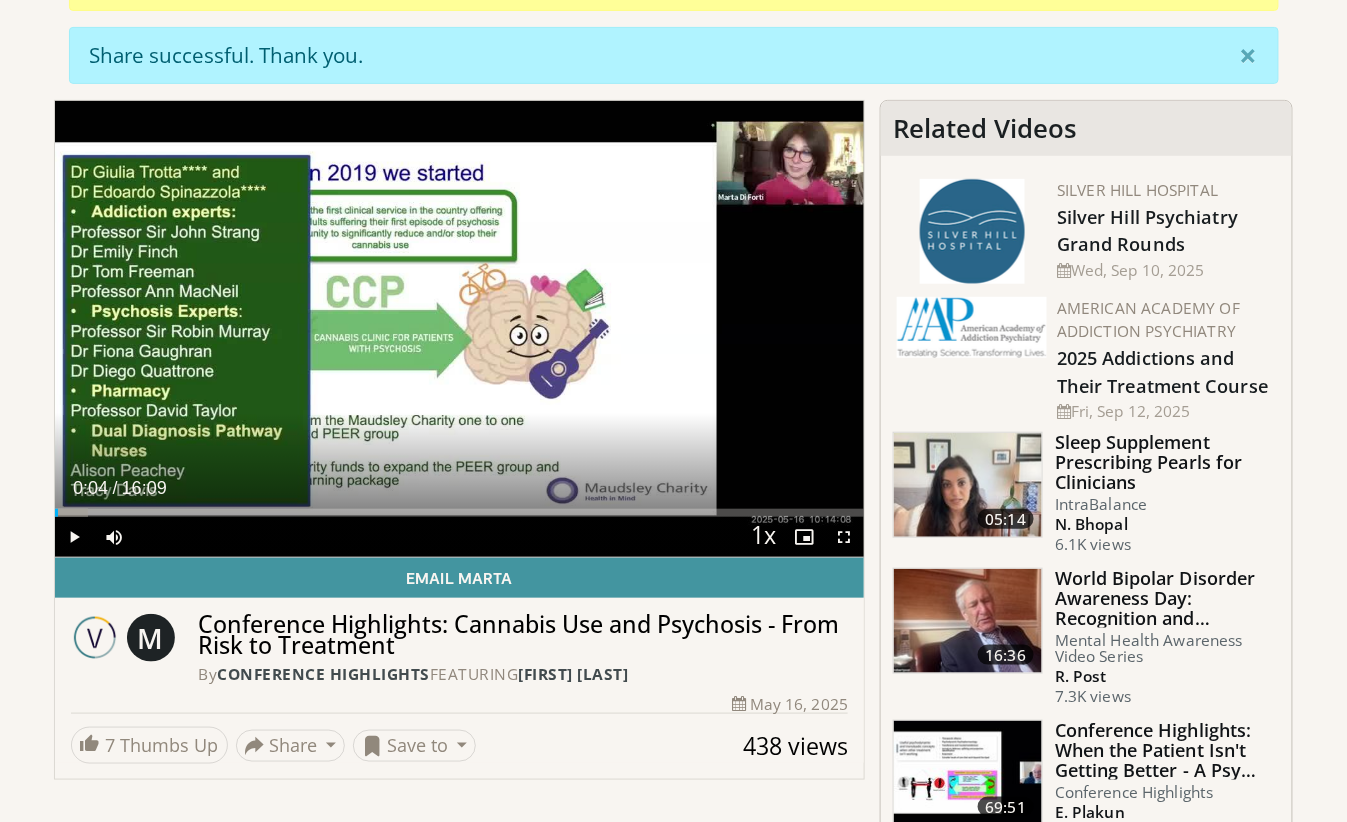 scroll, scrollTop: 400, scrollLeft: 0, axis: vertical 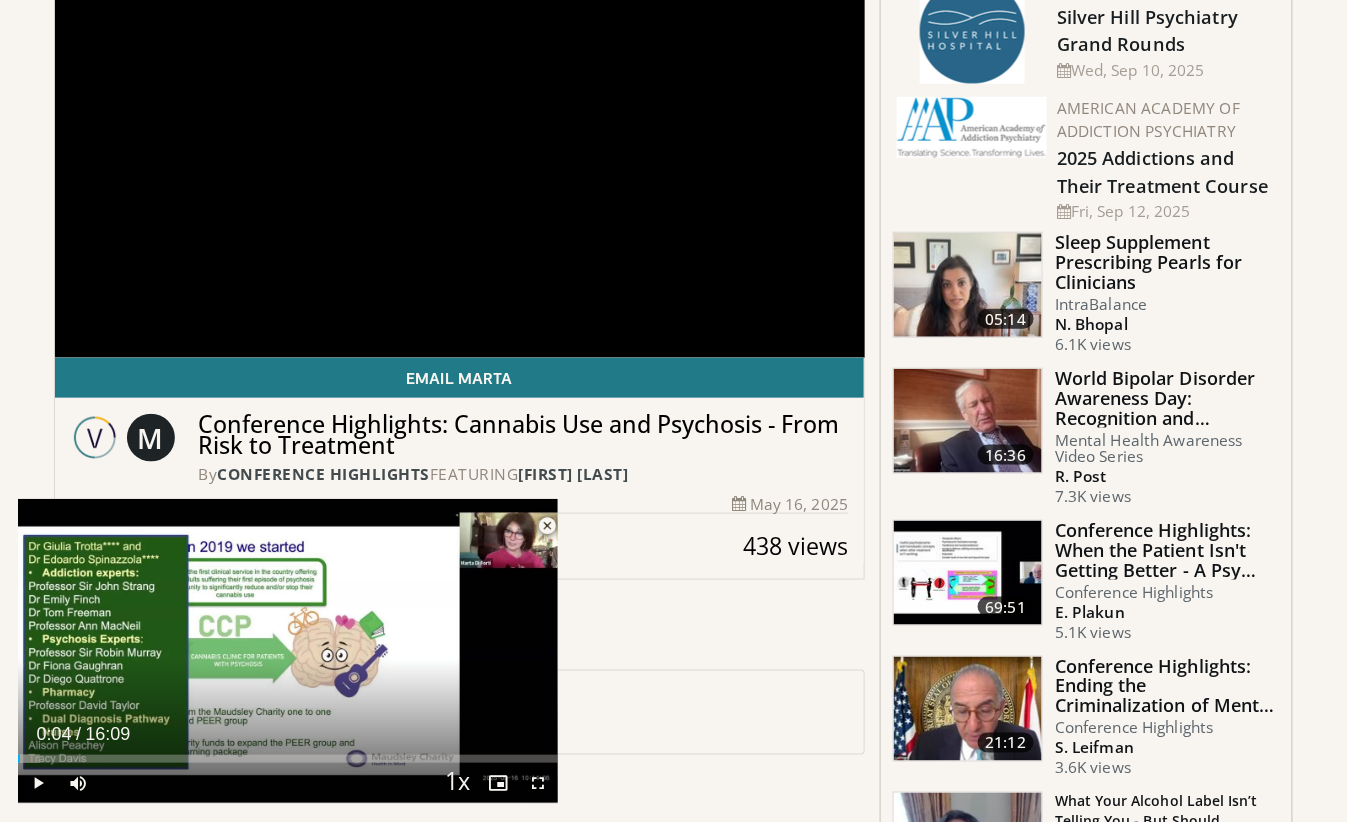 click on "Comments   0
M
Add images and documents Browse for files to upload or drag and drop them here File Name Size Progress Browse... Upload
****
Cancel
Show All Comments" at bounding box center (460, 694) 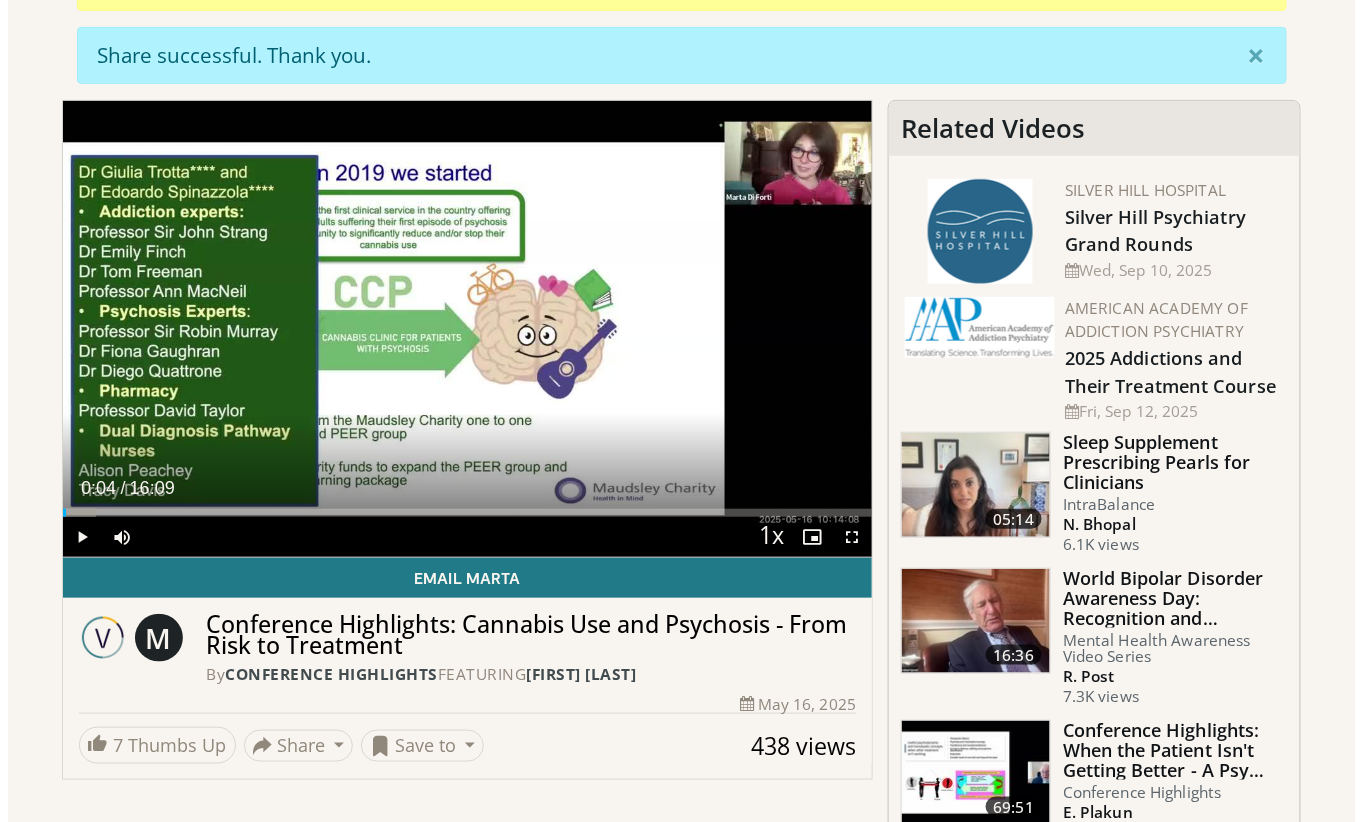scroll, scrollTop: 300, scrollLeft: 0, axis: vertical 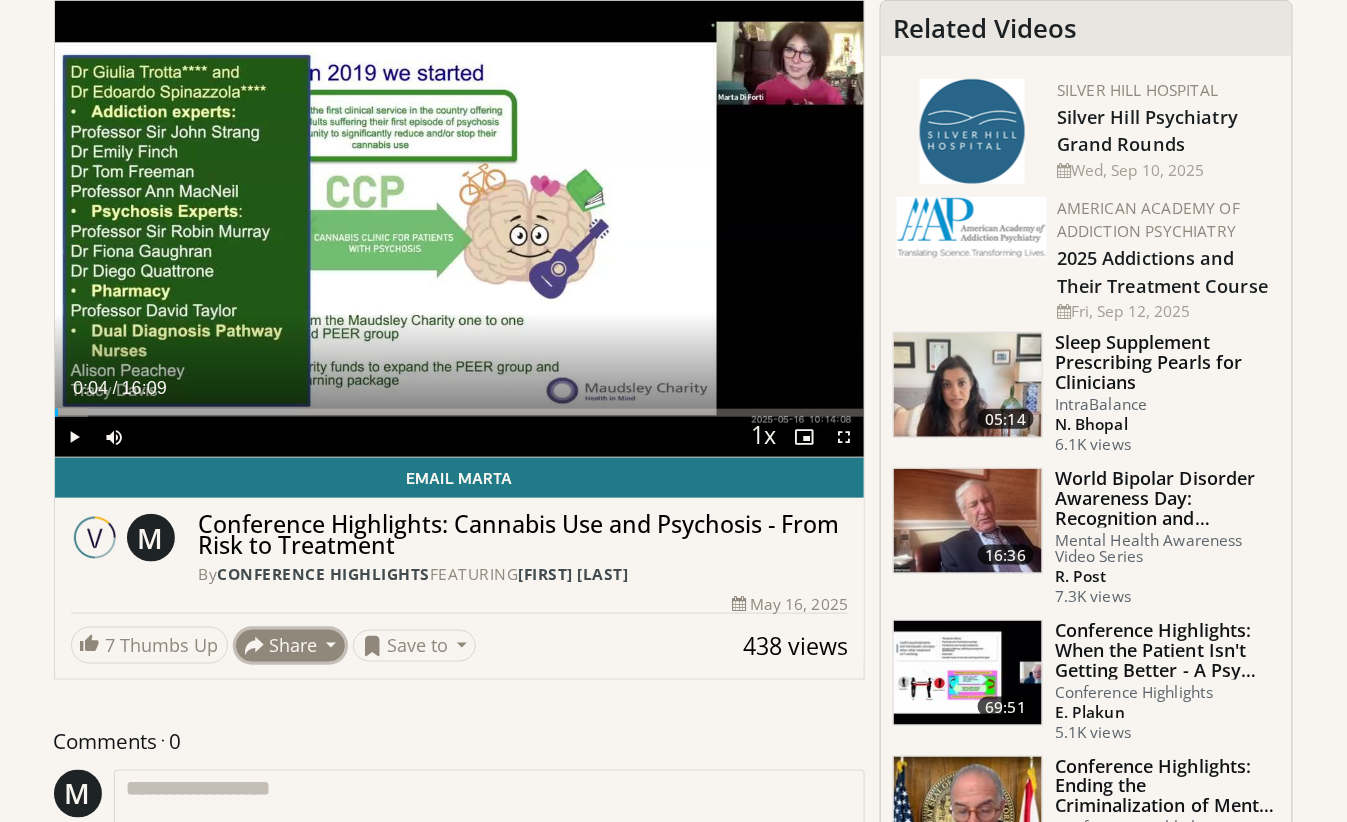 click on "Share" at bounding box center (291, 646) 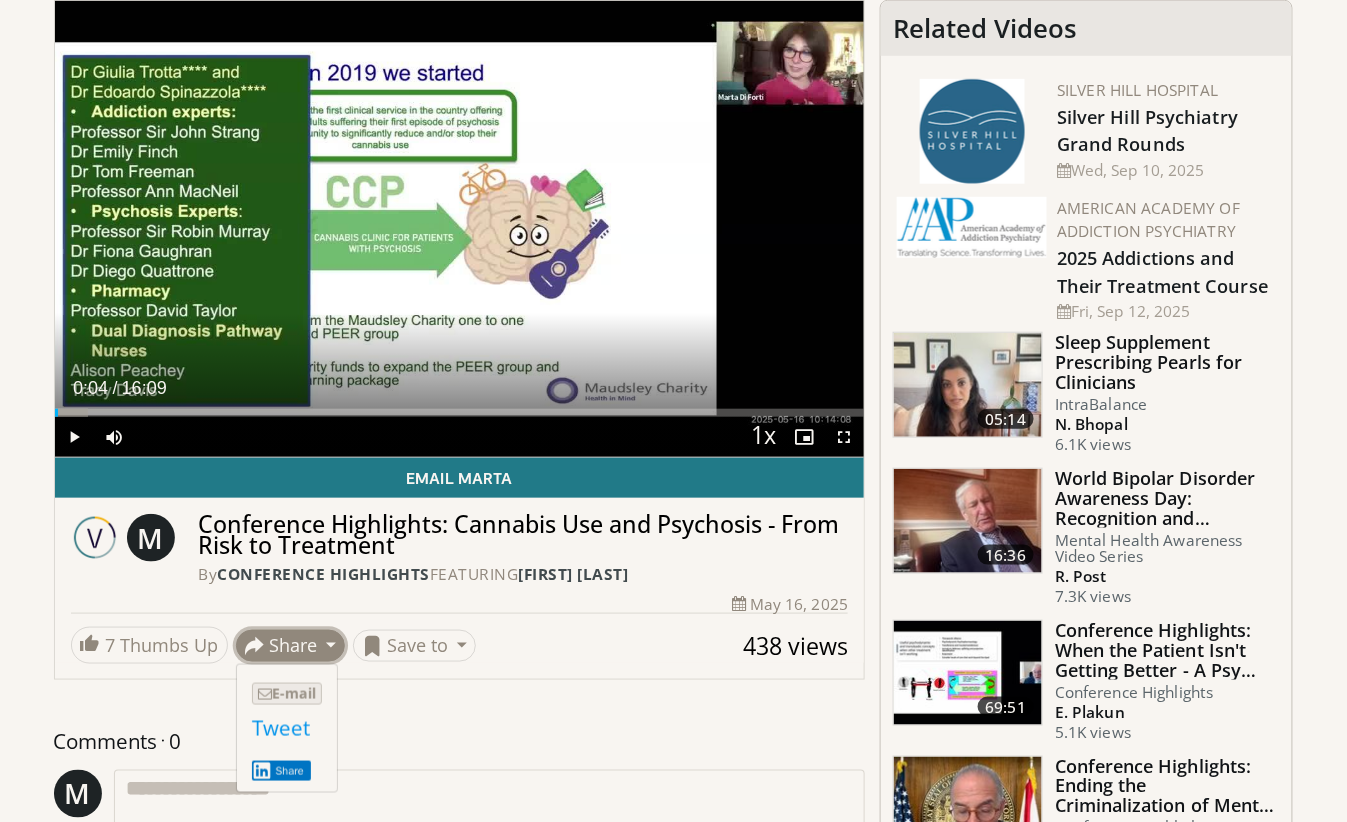 click on "E-mail" at bounding box center (287, 694) 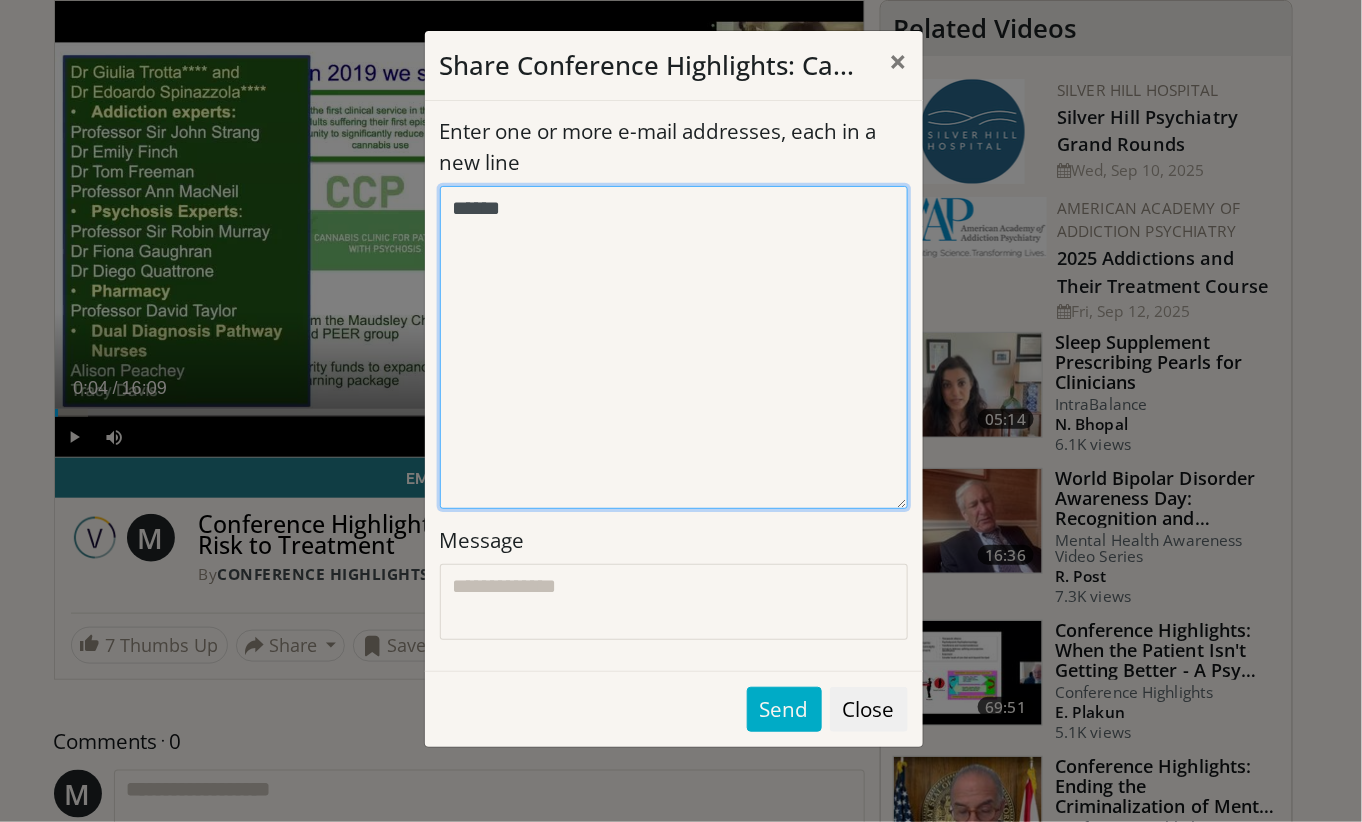 click on "******" at bounding box center [674, 347] 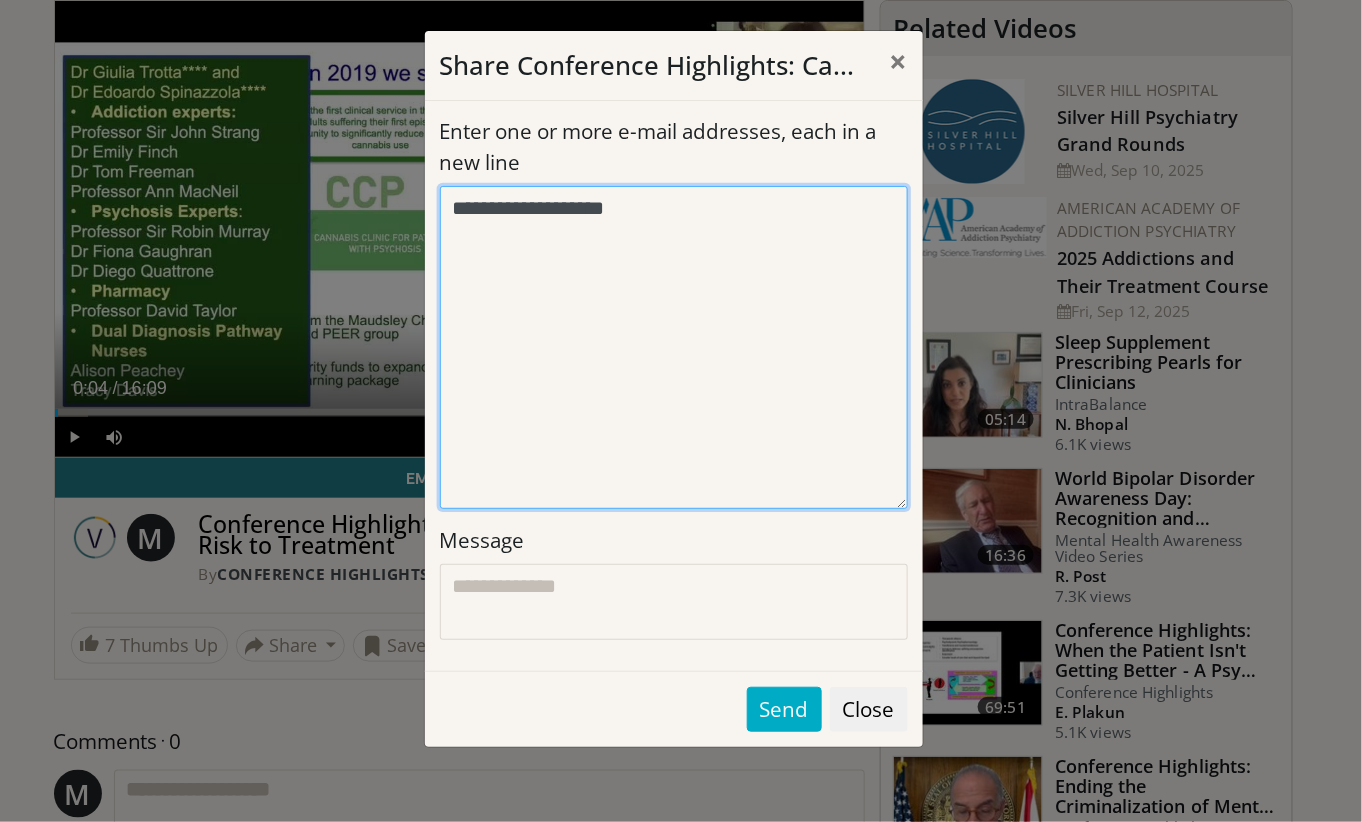 click on "**********" at bounding box center [674, 347] 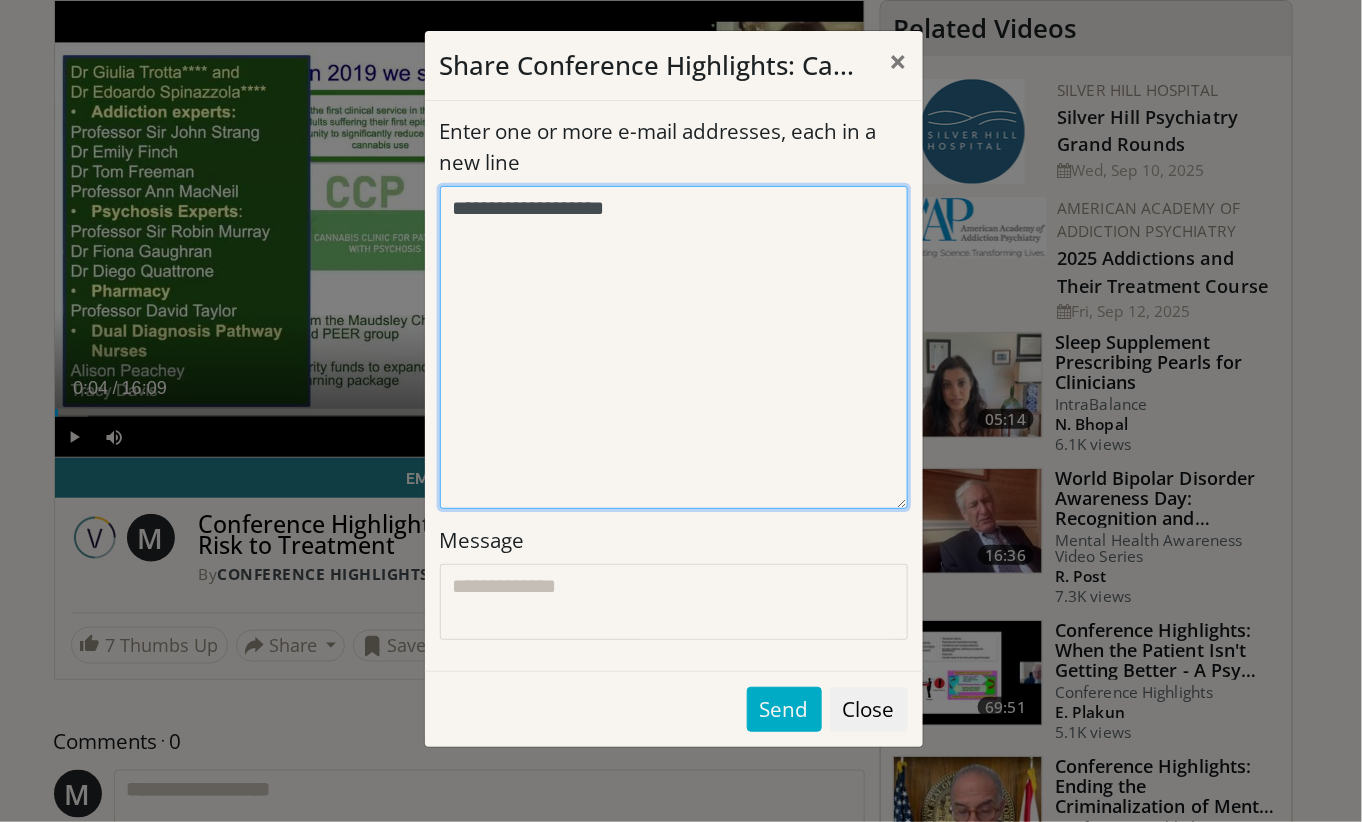 drag, startPoint x: 576, startPoint y: 234, endPoint x: 477, endPoint y: 253, distance: 100.80675 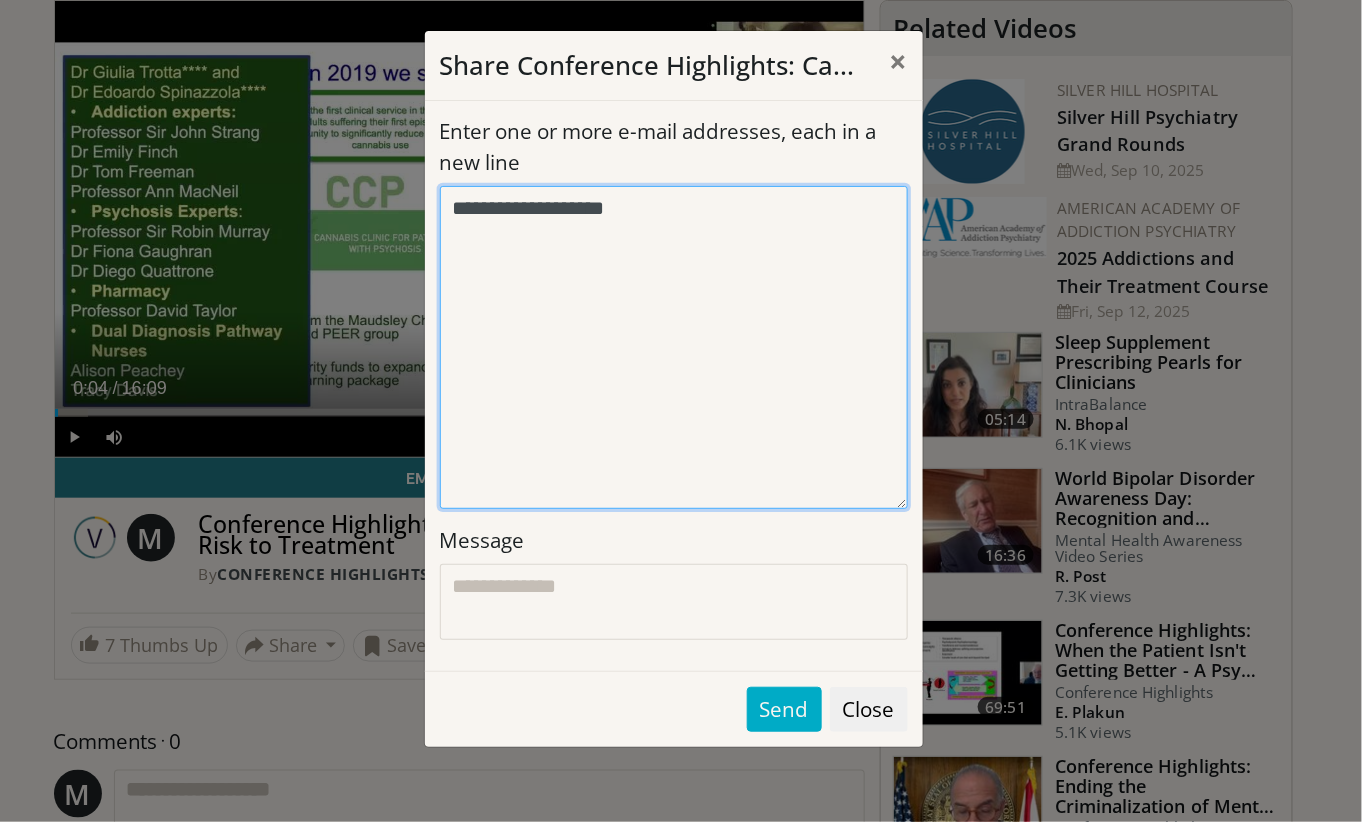 click on "**********" at bounding box center [674, 347] 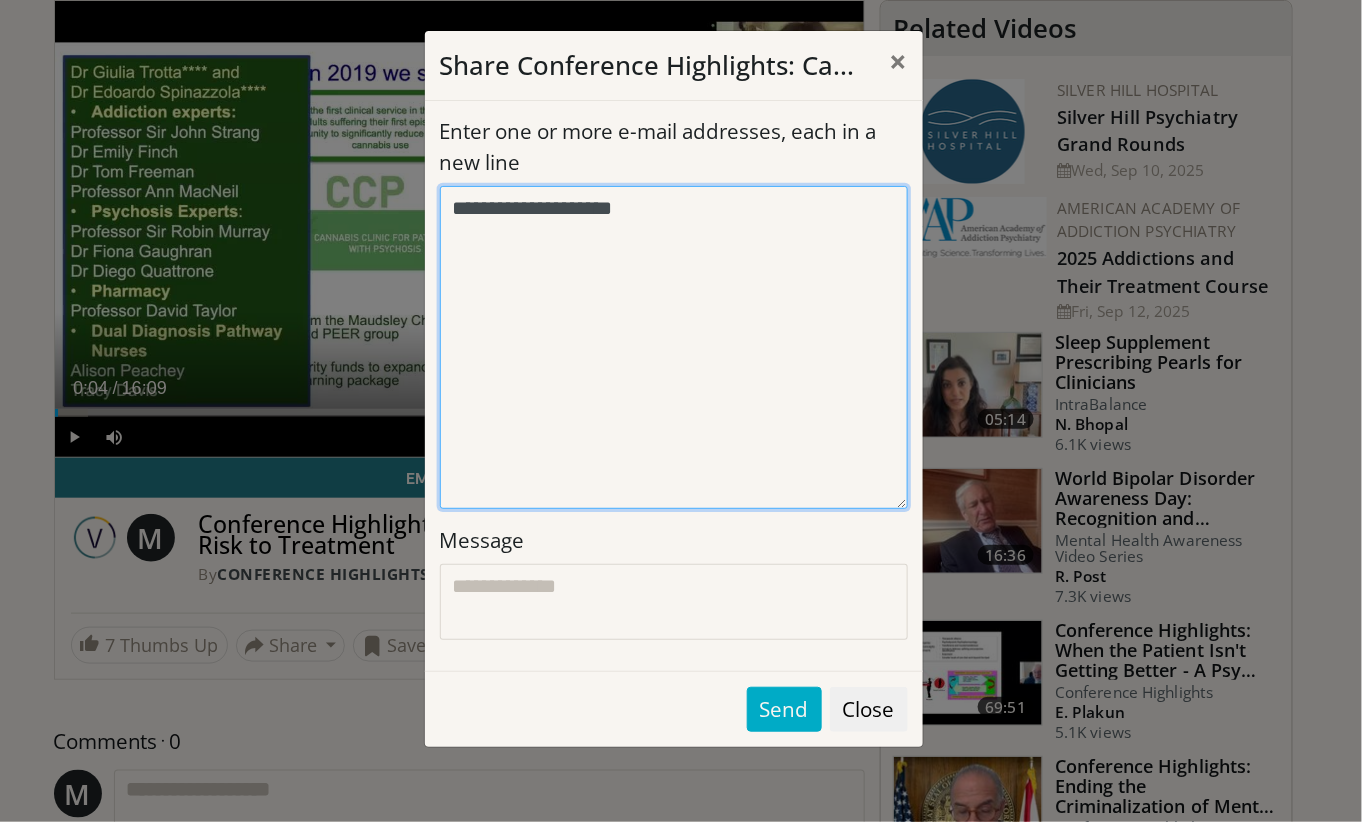 paste on "**********" 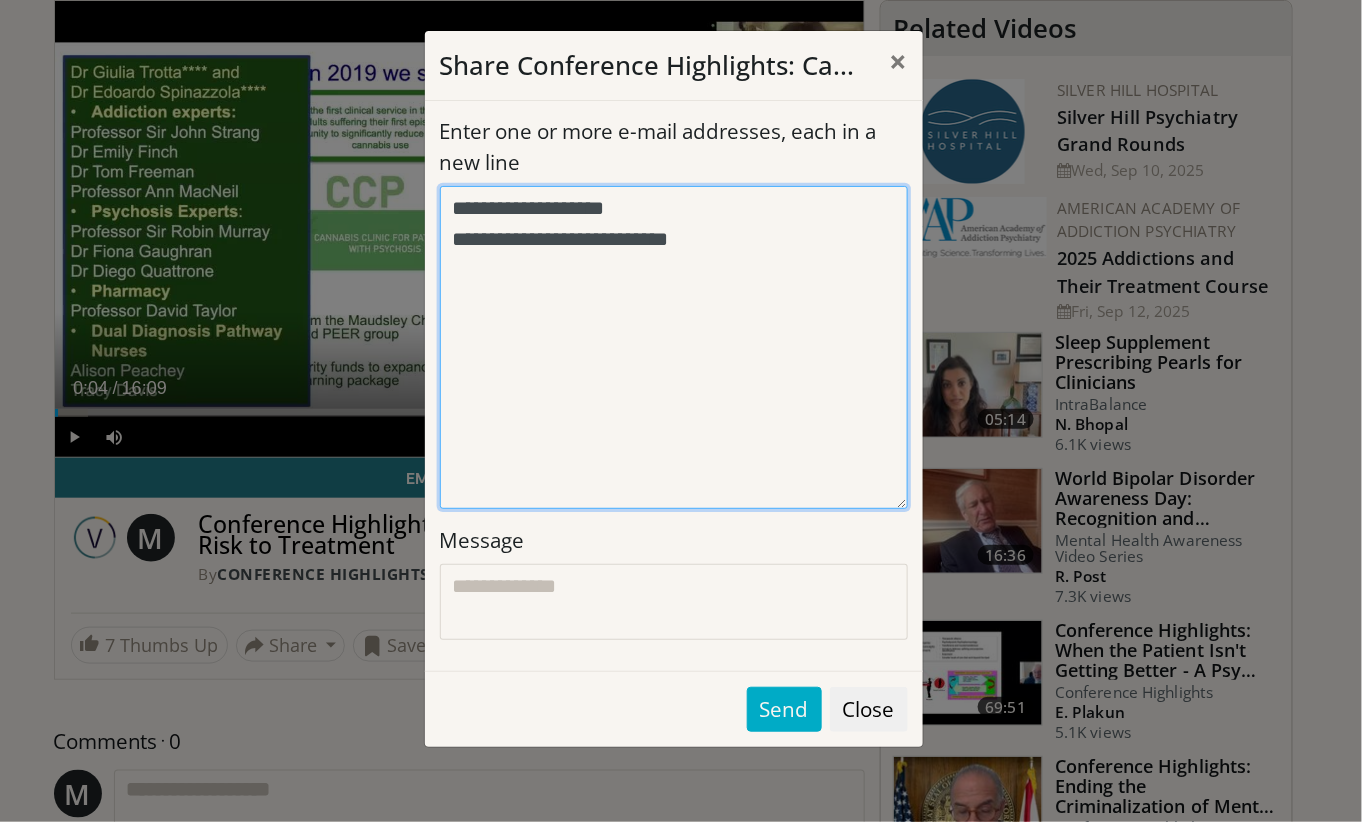 type on "**********" 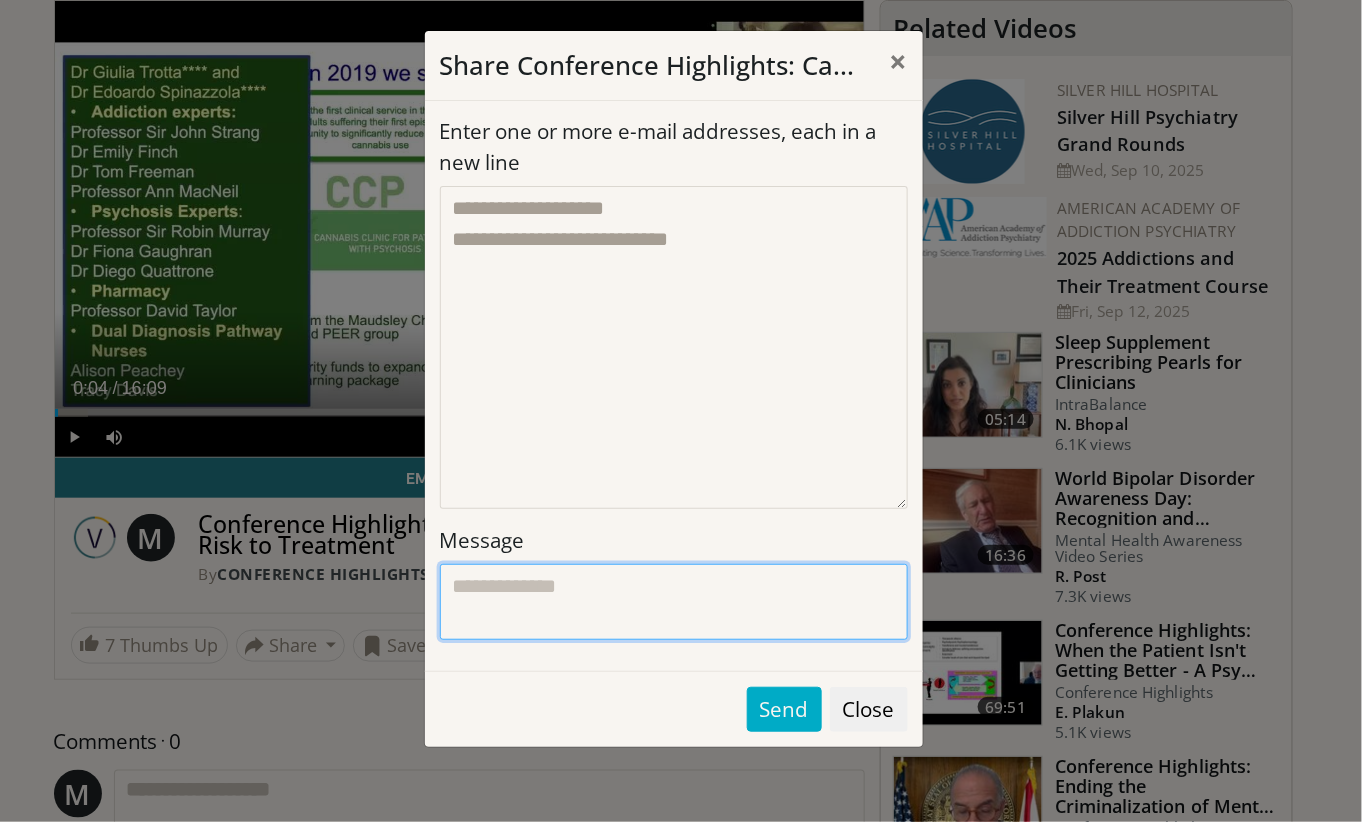 click on "Message" at bounding box center (674, 602) 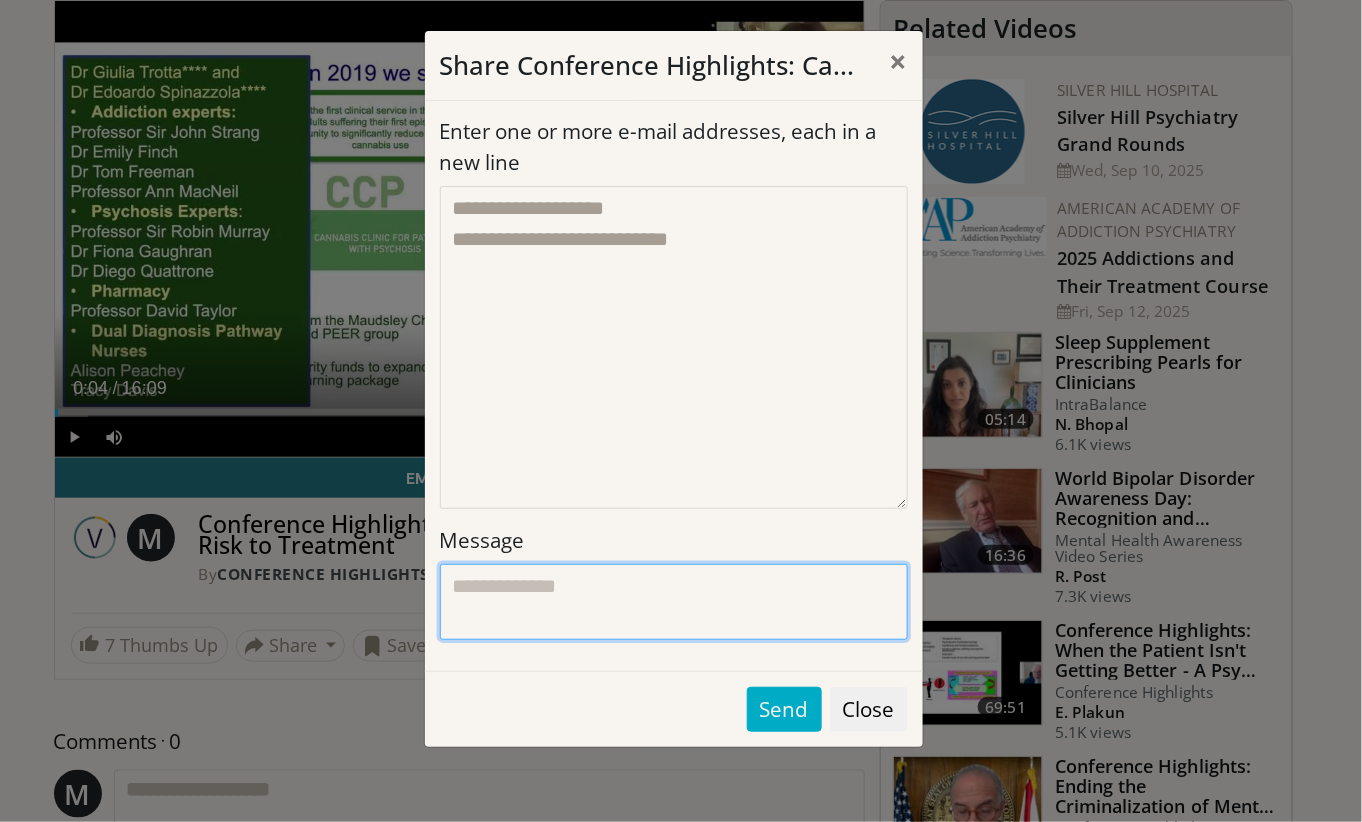type on "*" 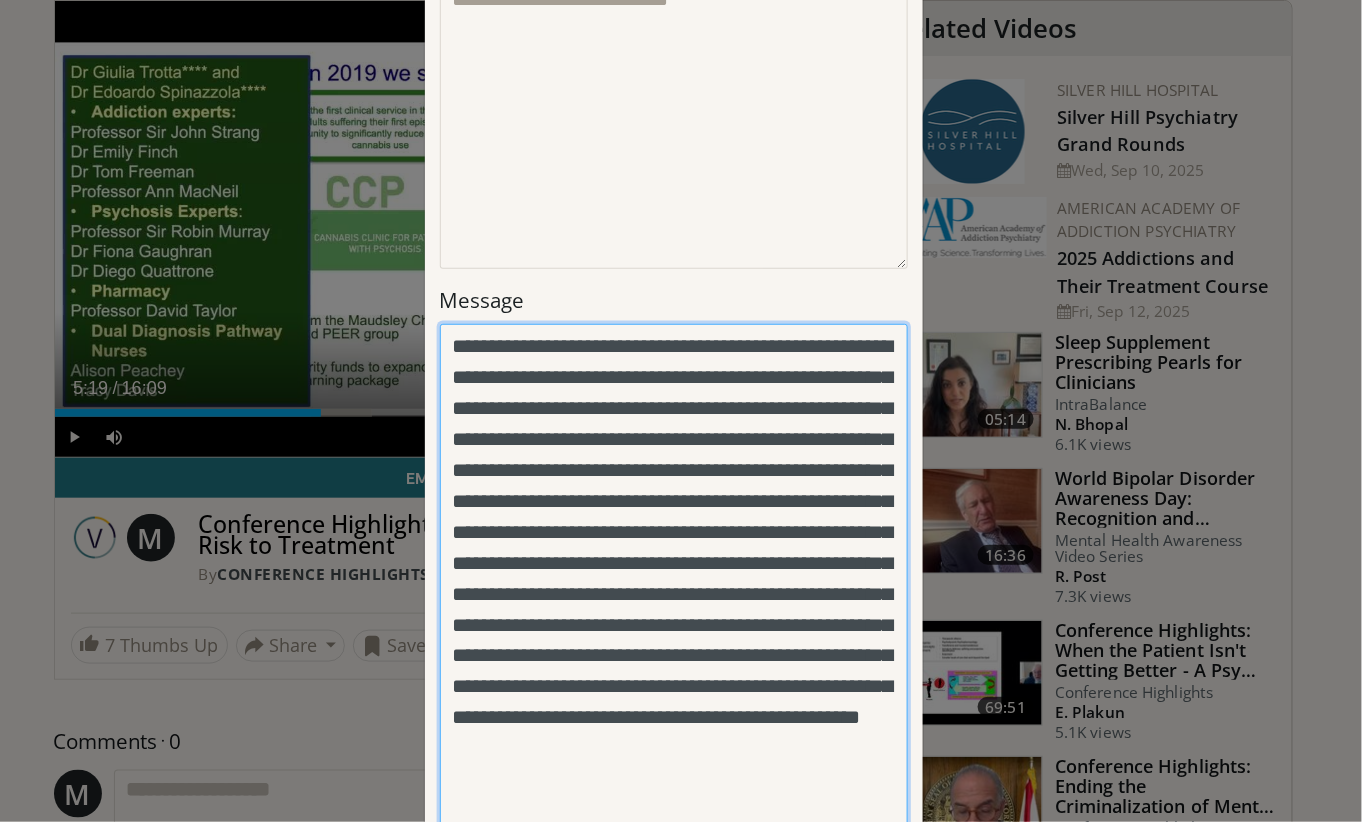 scroll, scrollTop: 272, scrollLeft: 0, axis: vertical 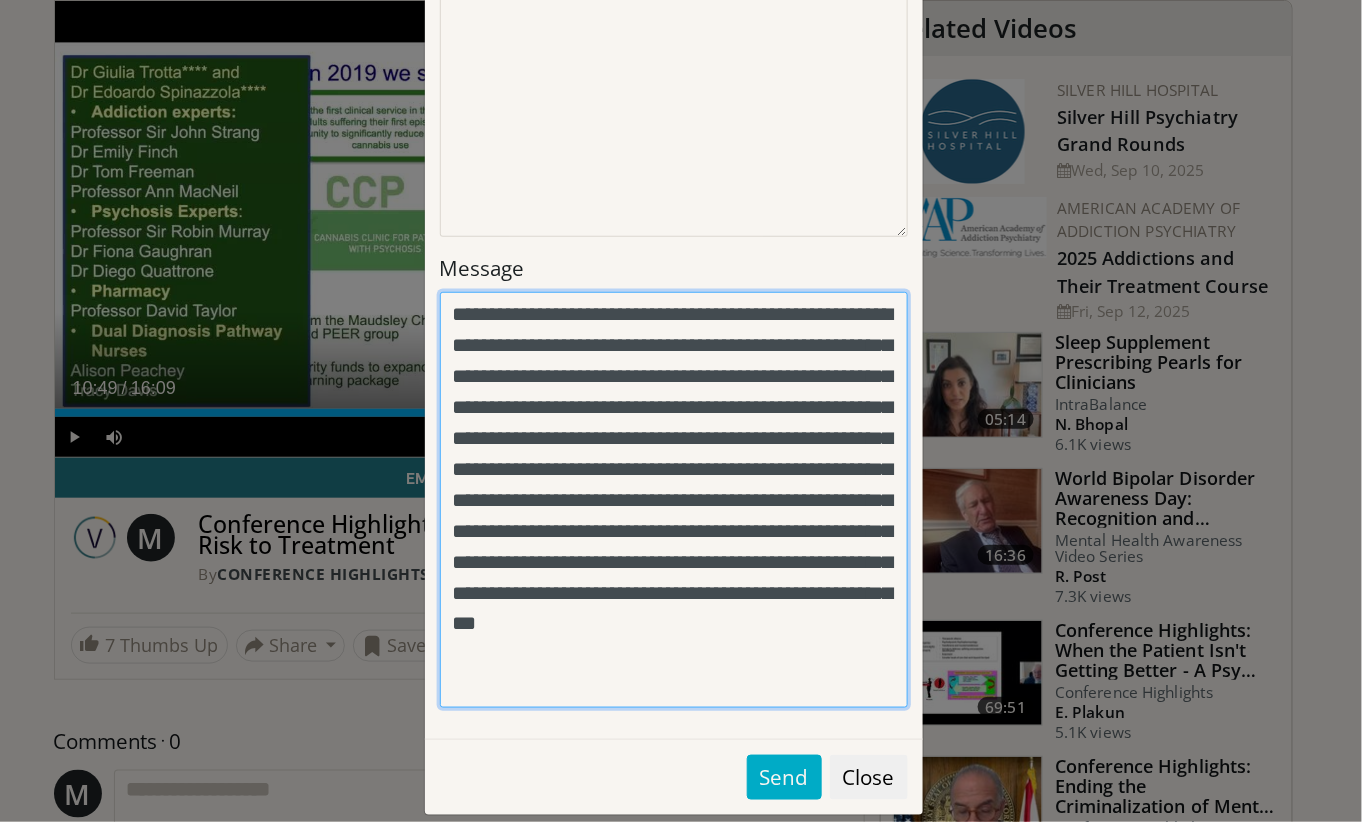 paste on "**********" 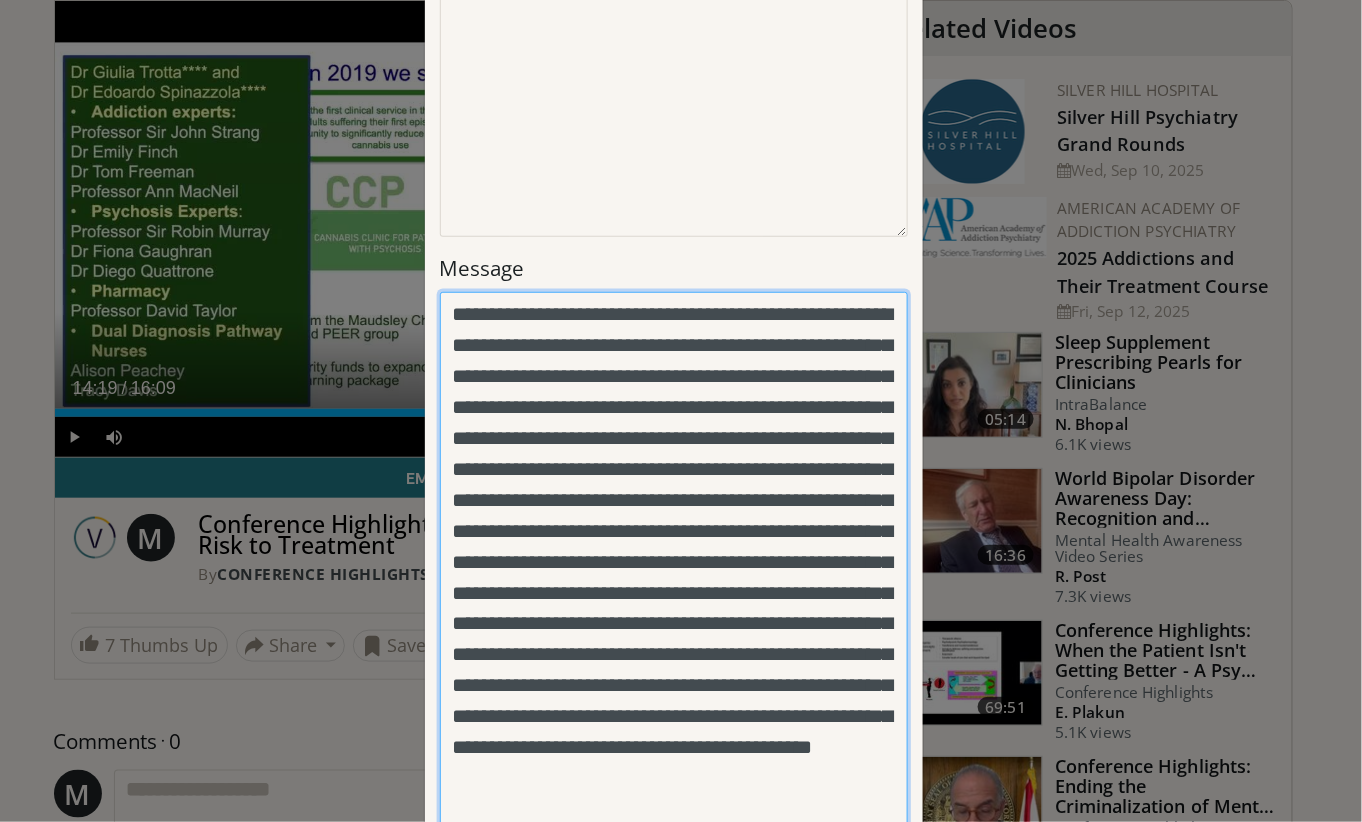 scroll, scrollTop: 0, scrollLeft: 0, axis: both 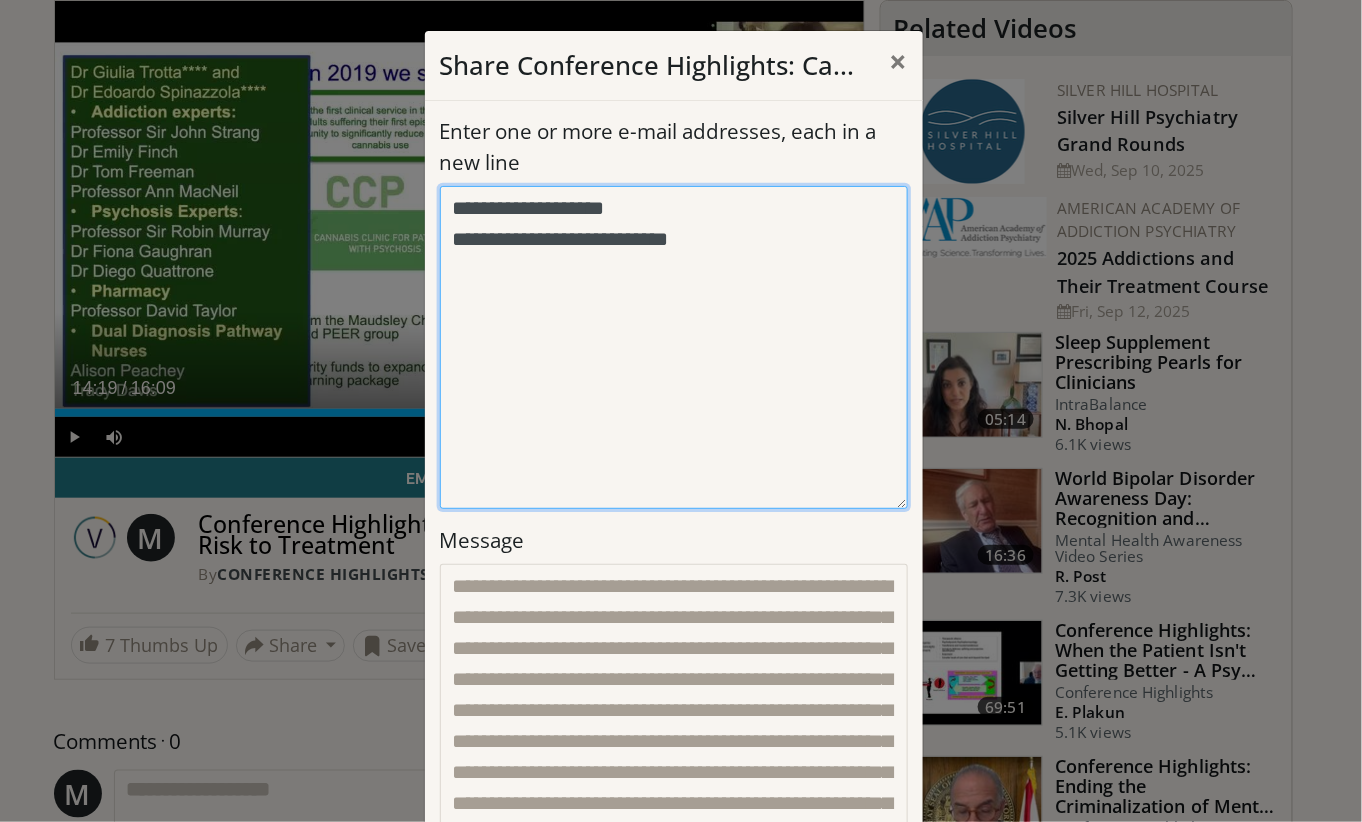 click on "**********" at bounding box center [674, 347] 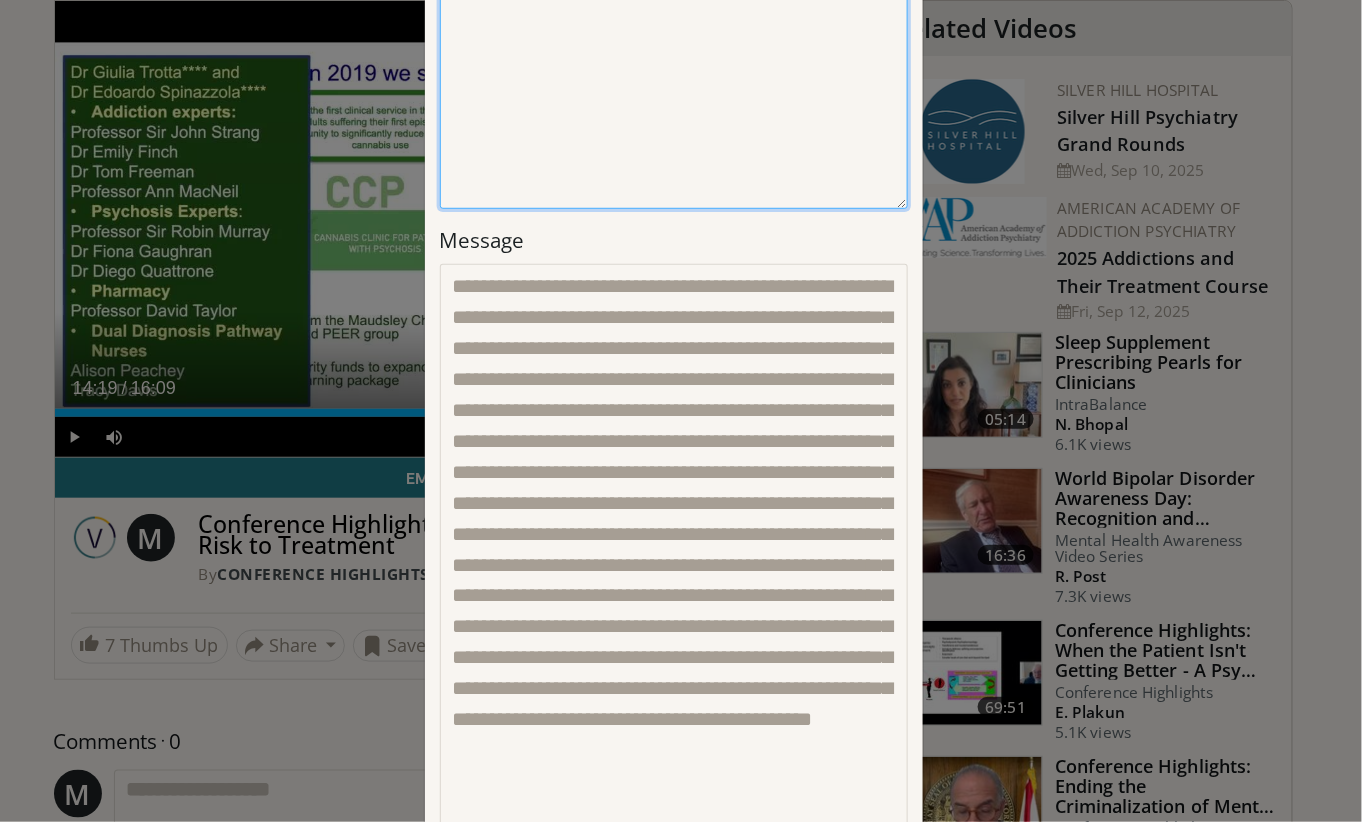 scroll, scrollTop: 400, scrollLeft: 0, axis: vertical 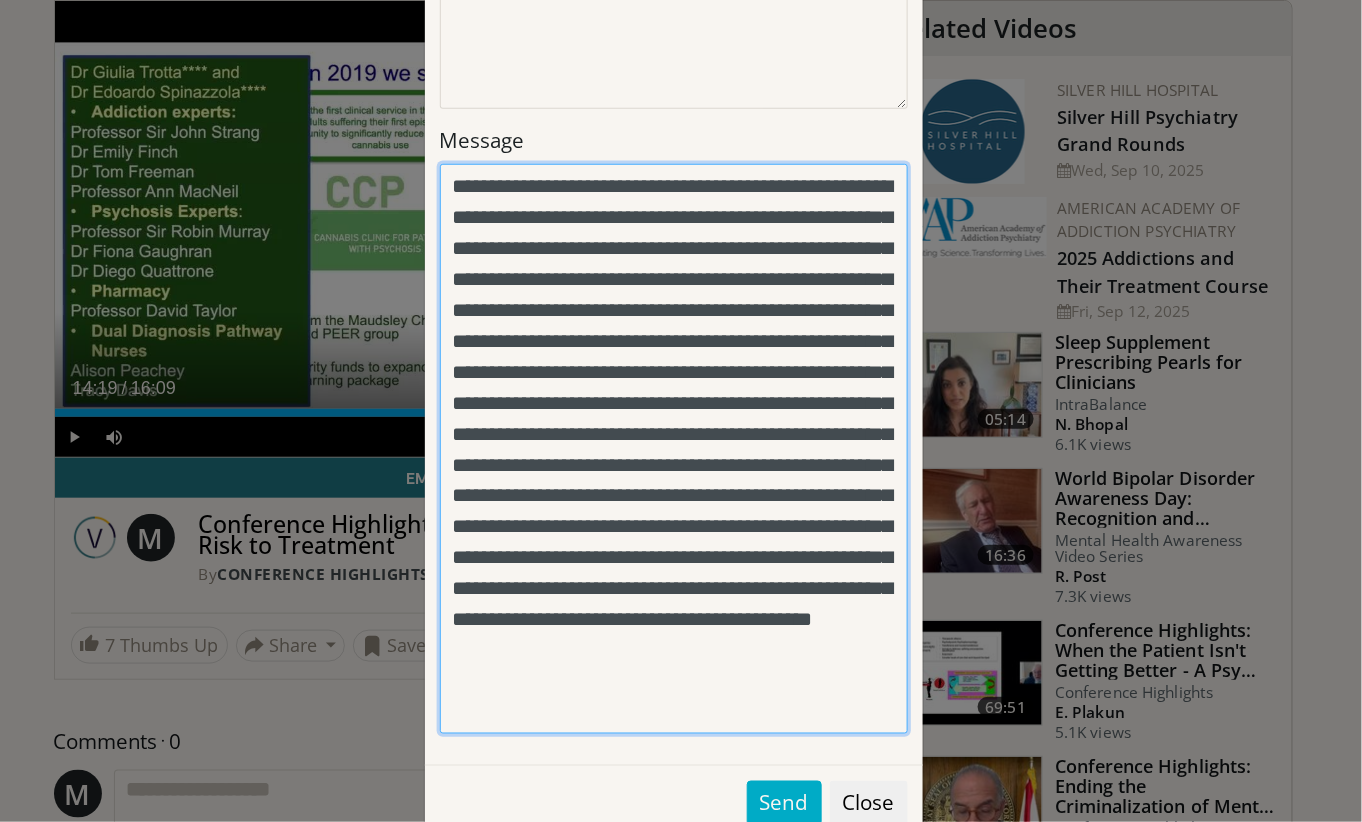 click on "**********" at bounding box center (674, 449) 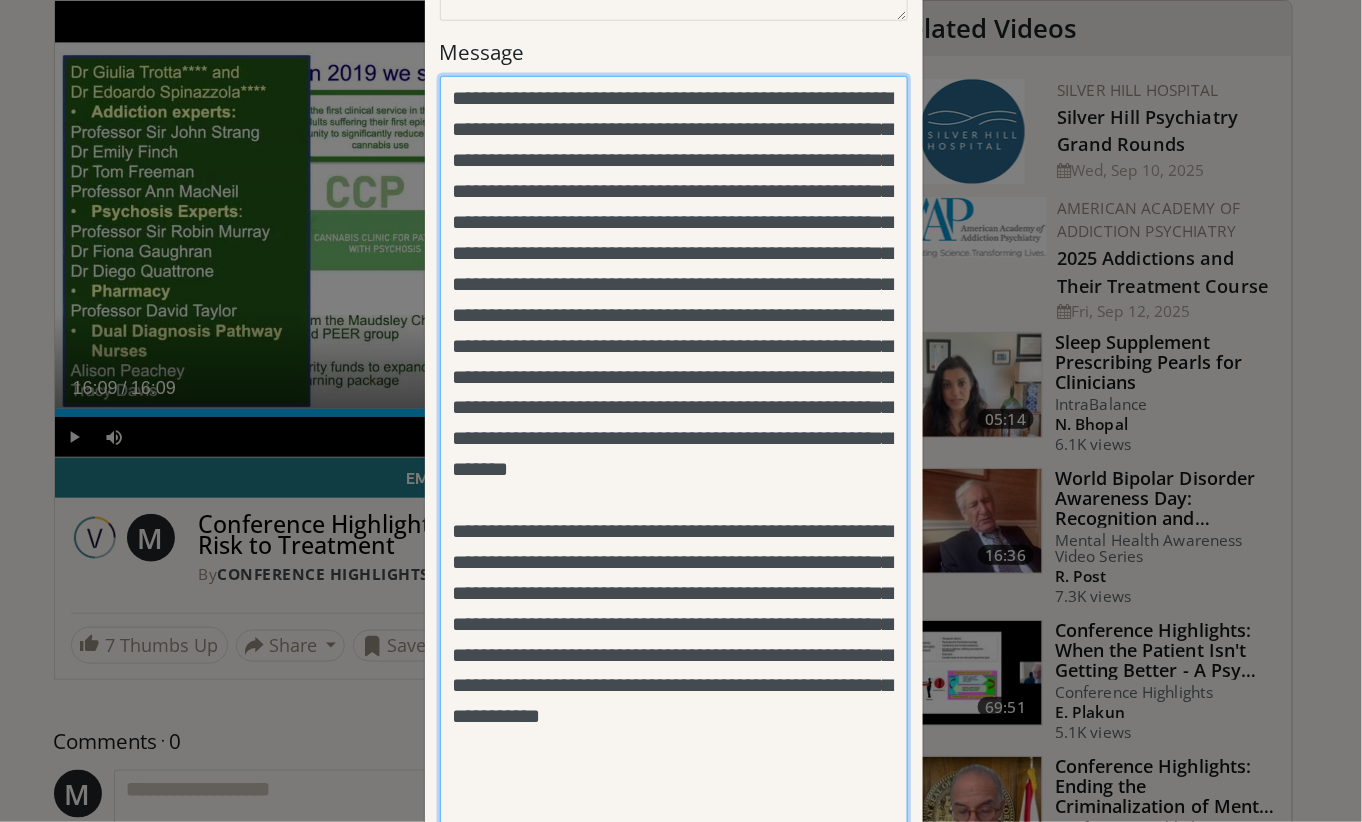 scroll, scrollTop: 633, scrollLeft: 0, axis: vertical 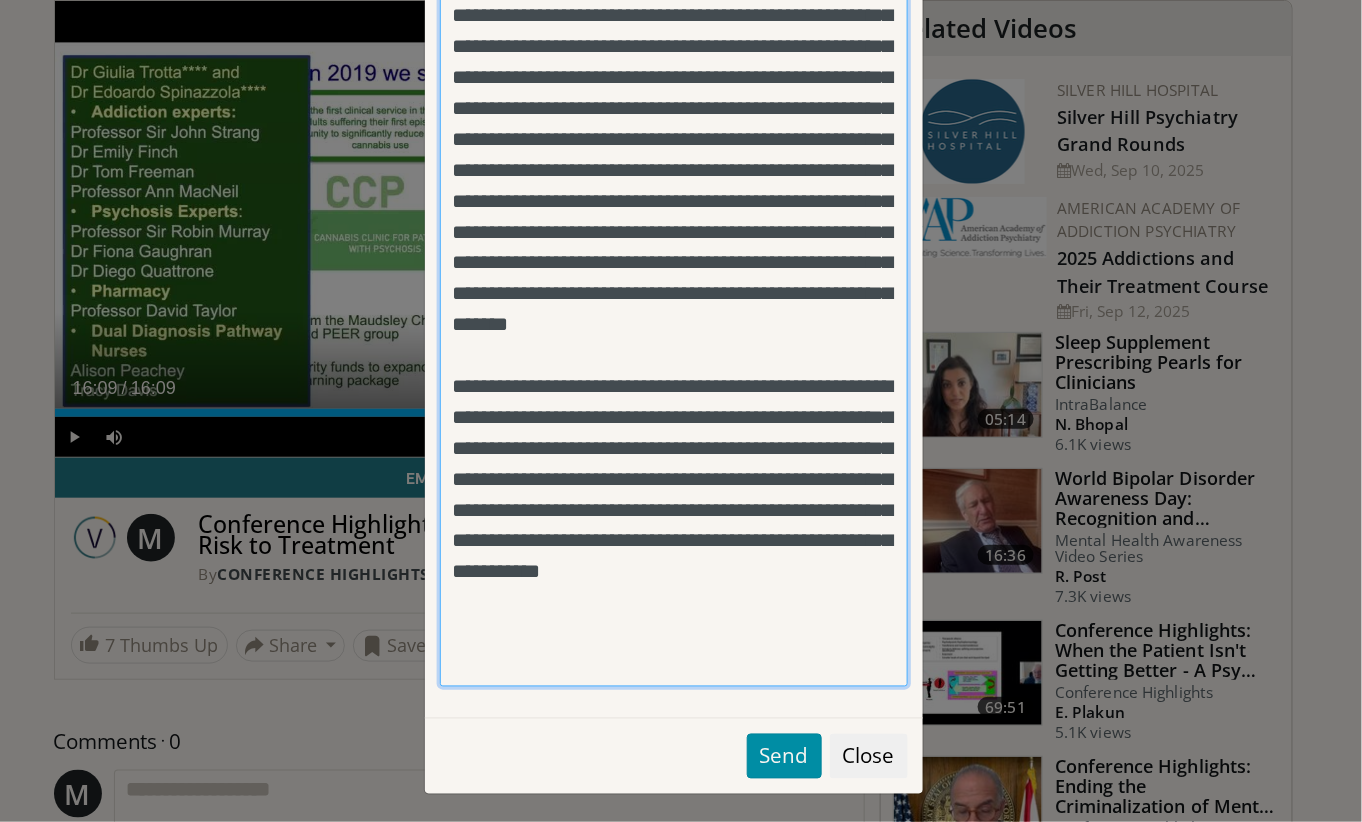 type on "**********" 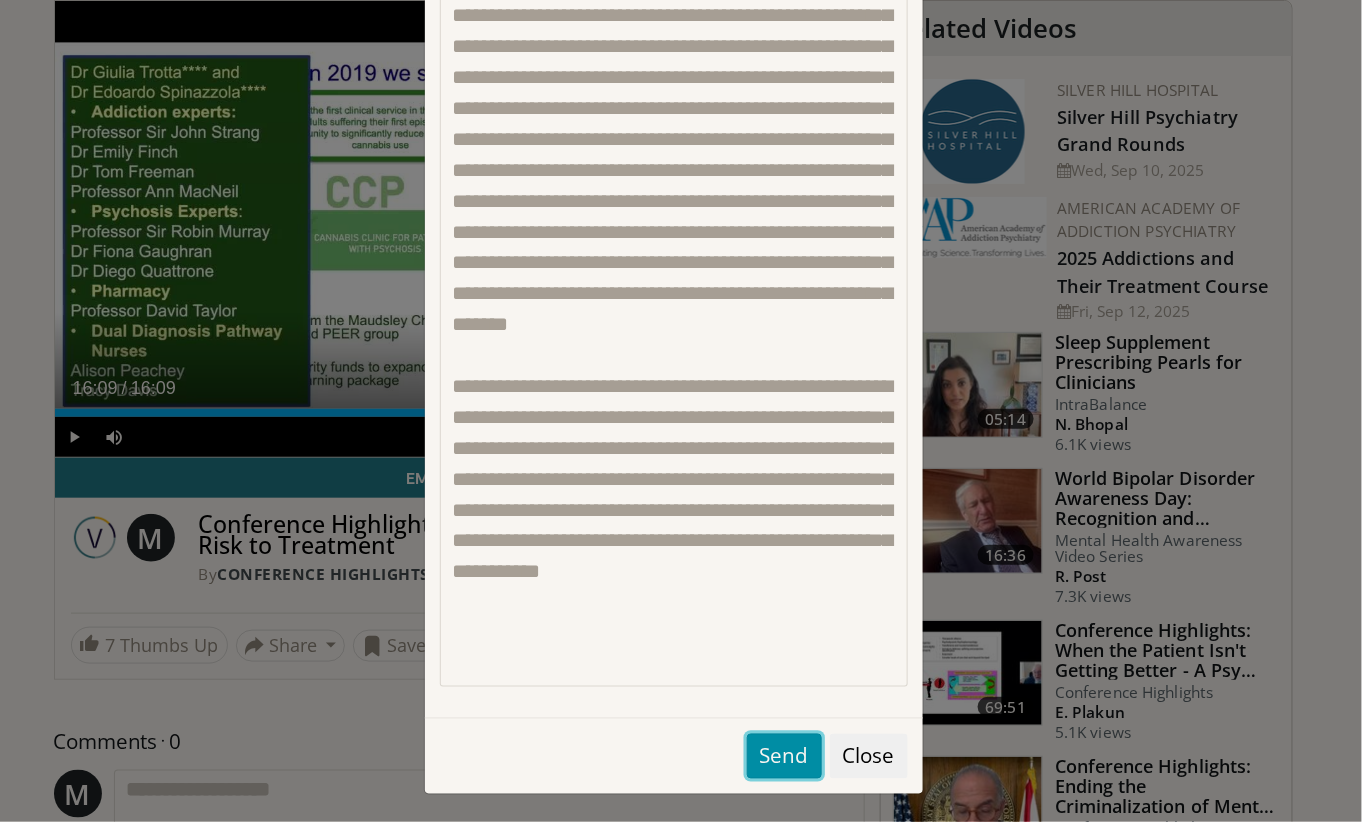 click on "Send" at bounding box center [784, 756] 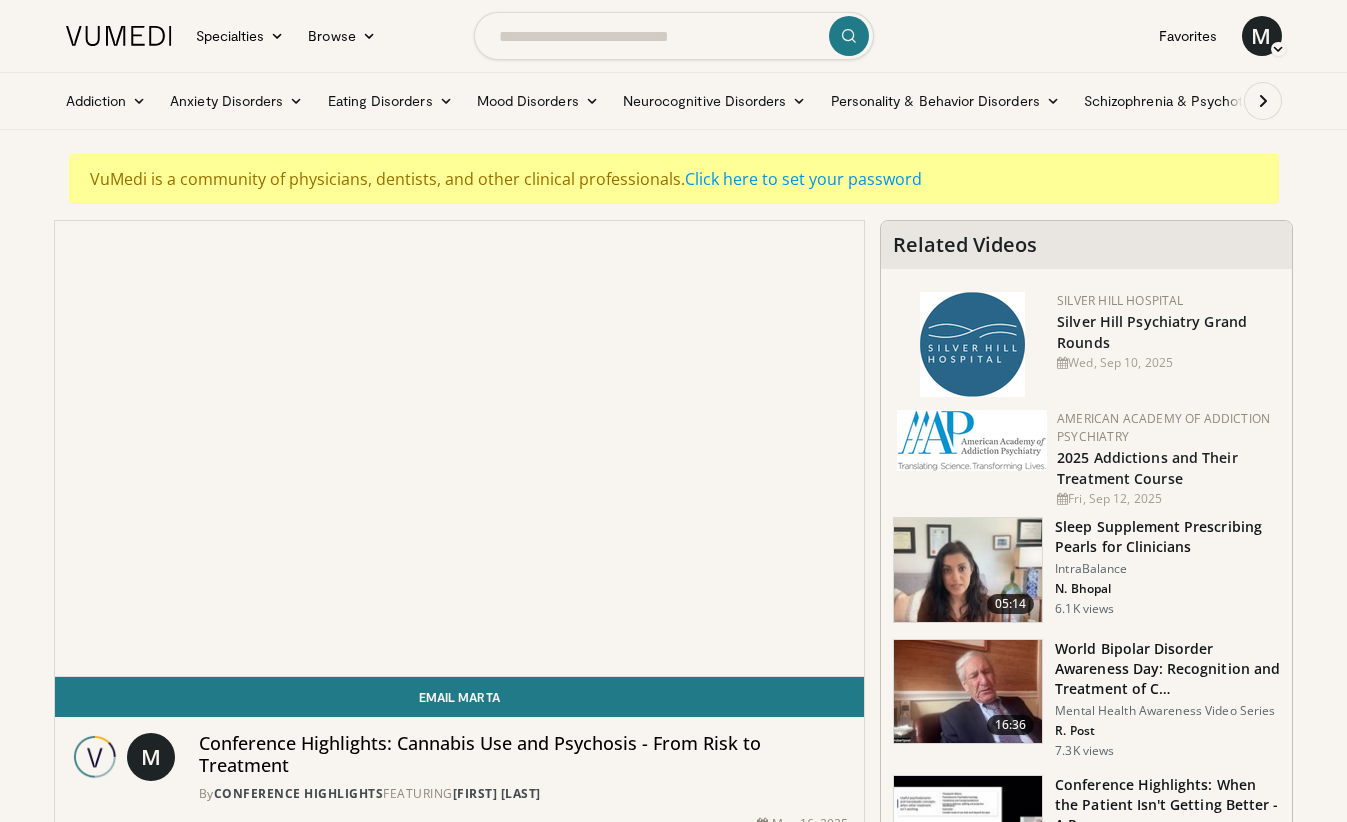 scroll, scrollTop: 0, scrollLeft: 0, axis: both 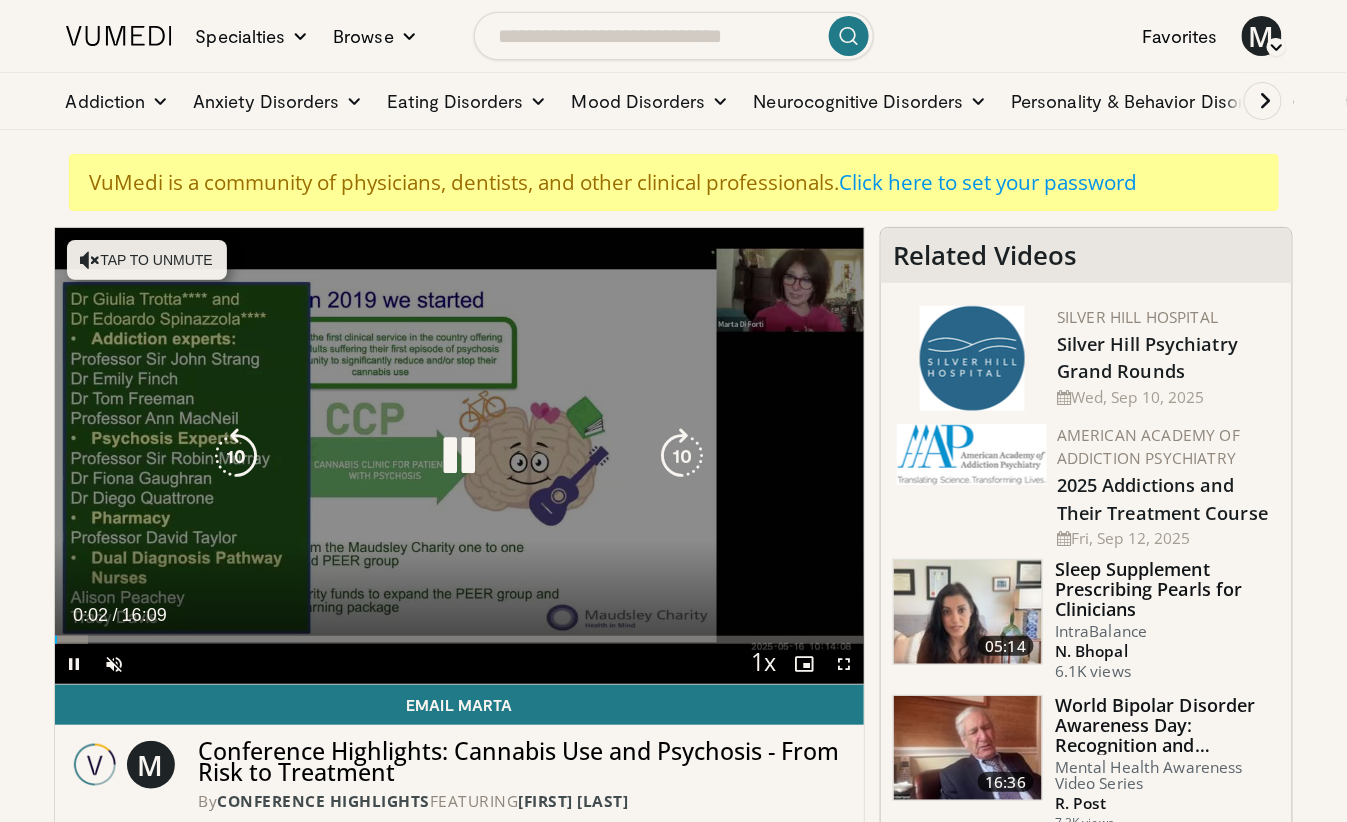 click on "Tap to unmute" at bounding box center (147, 260) 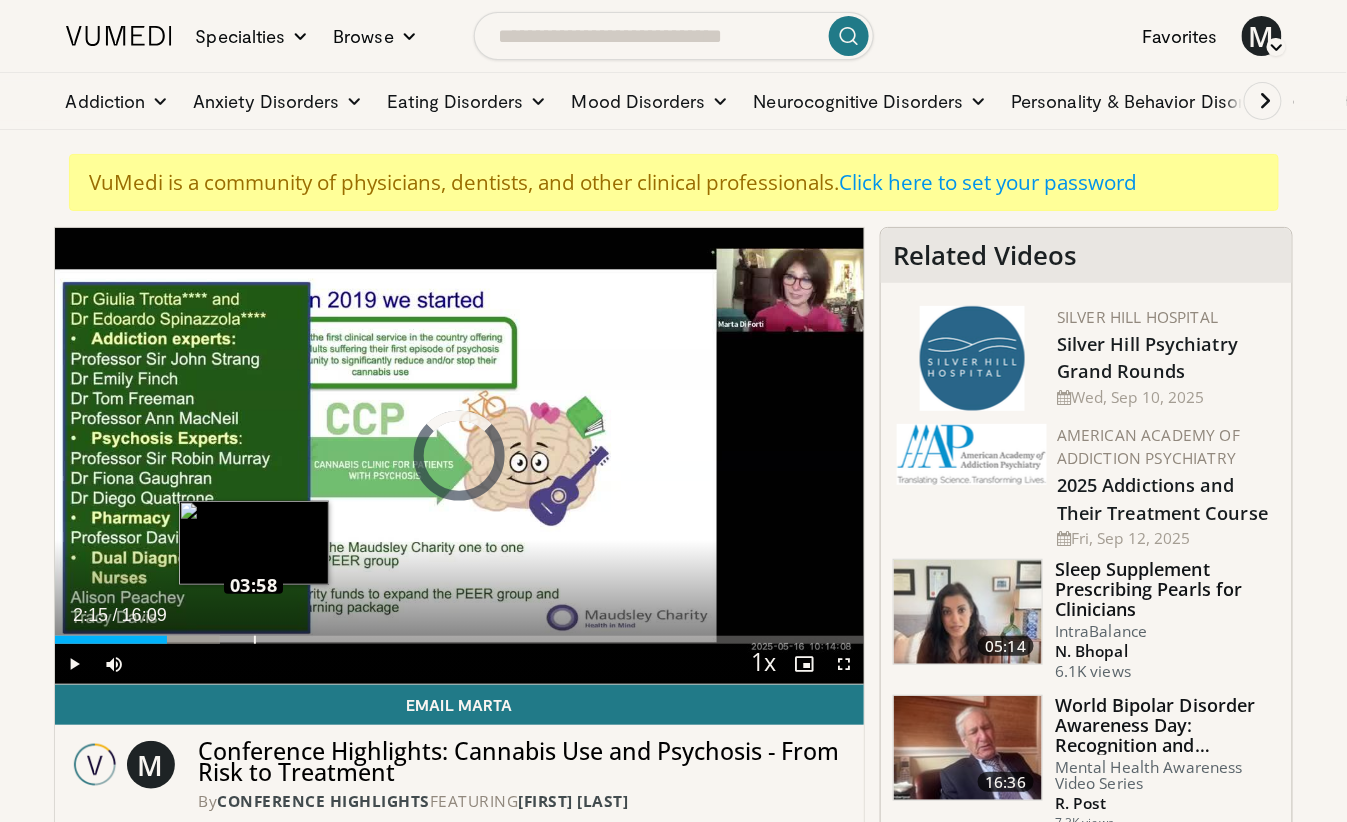 click on "Loaded :  20.45% 02:15 03:58" at bounding box center (460, 634) 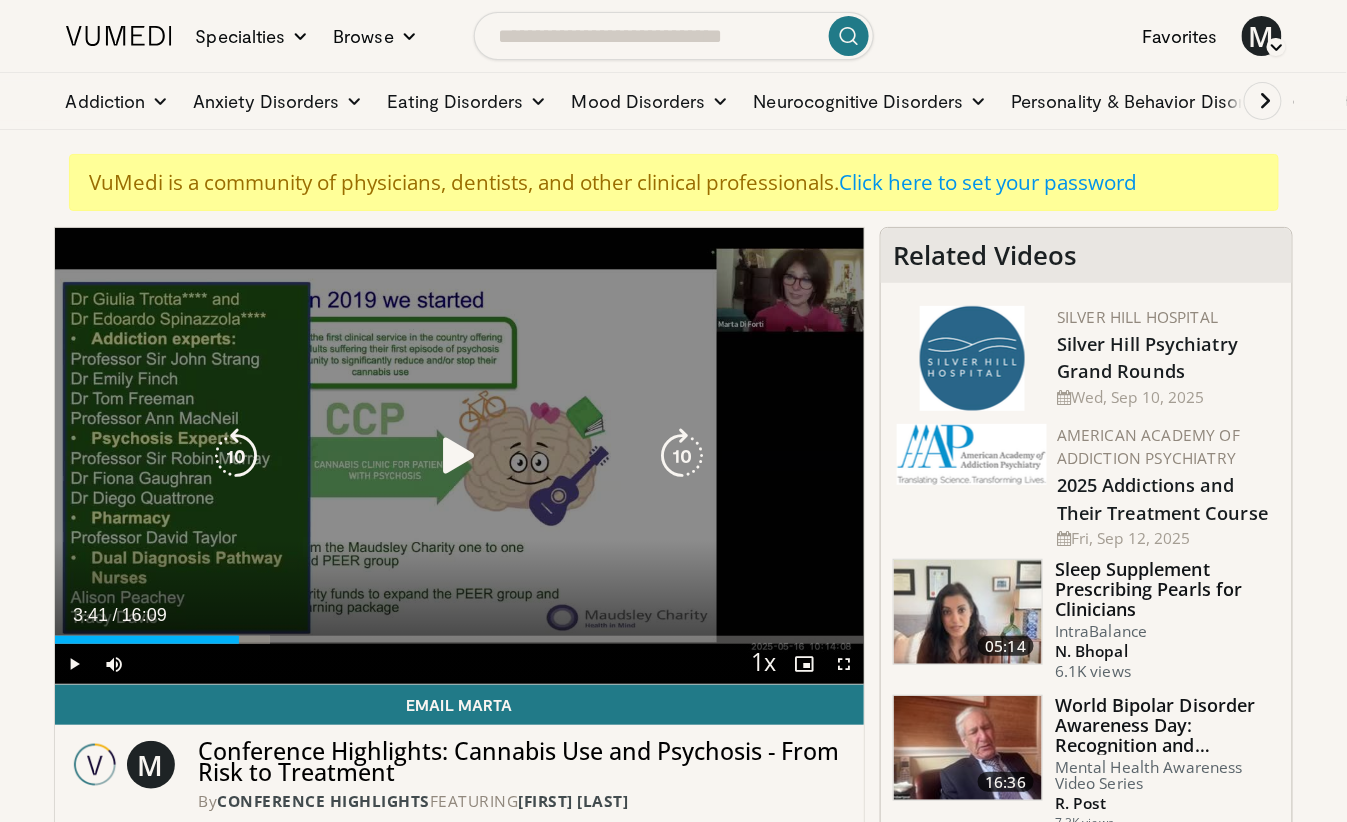 click on "03:41" at bounding box center [147, 640] 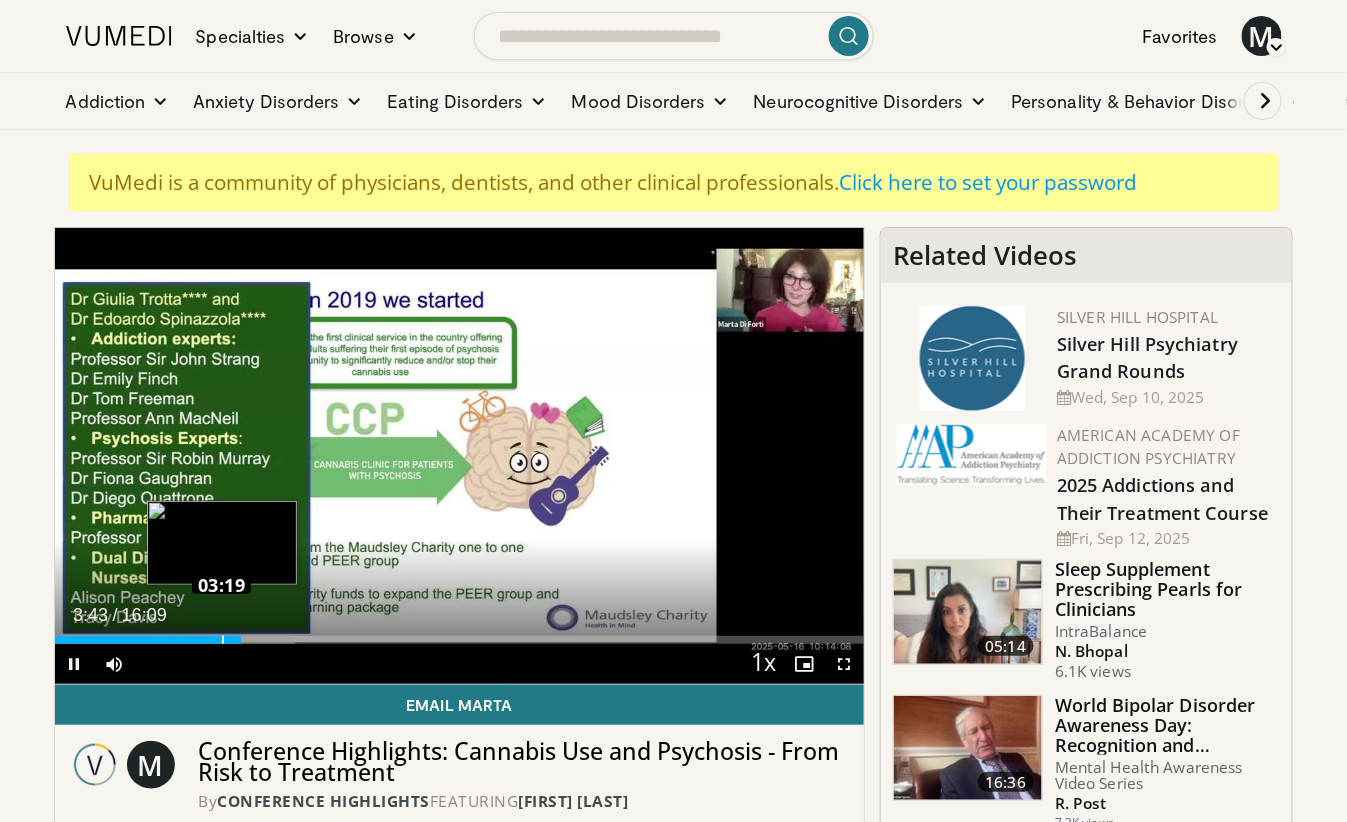 click at bounding box center [223, 640] 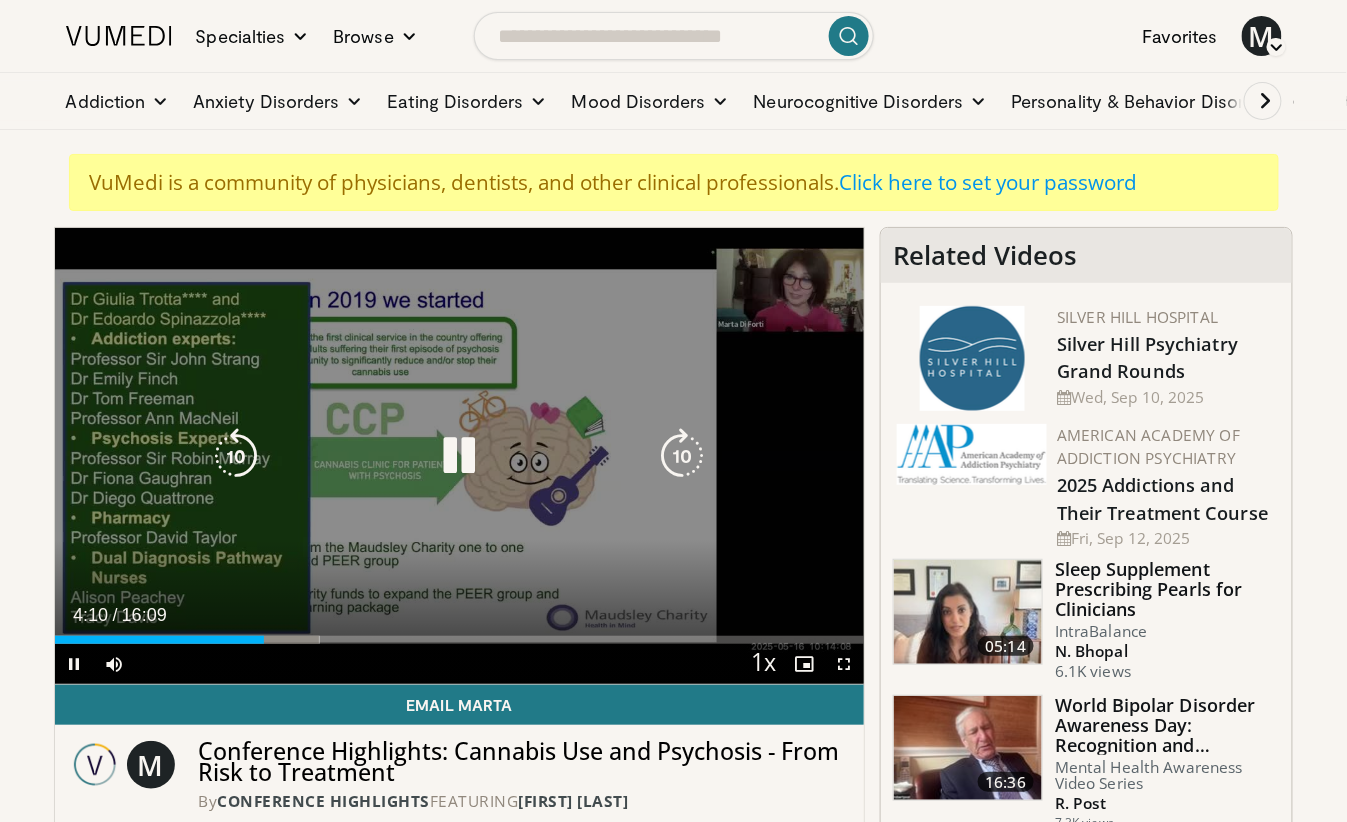 click on "10 seconds
Tap to unmute" at bounding box center [460, 456] 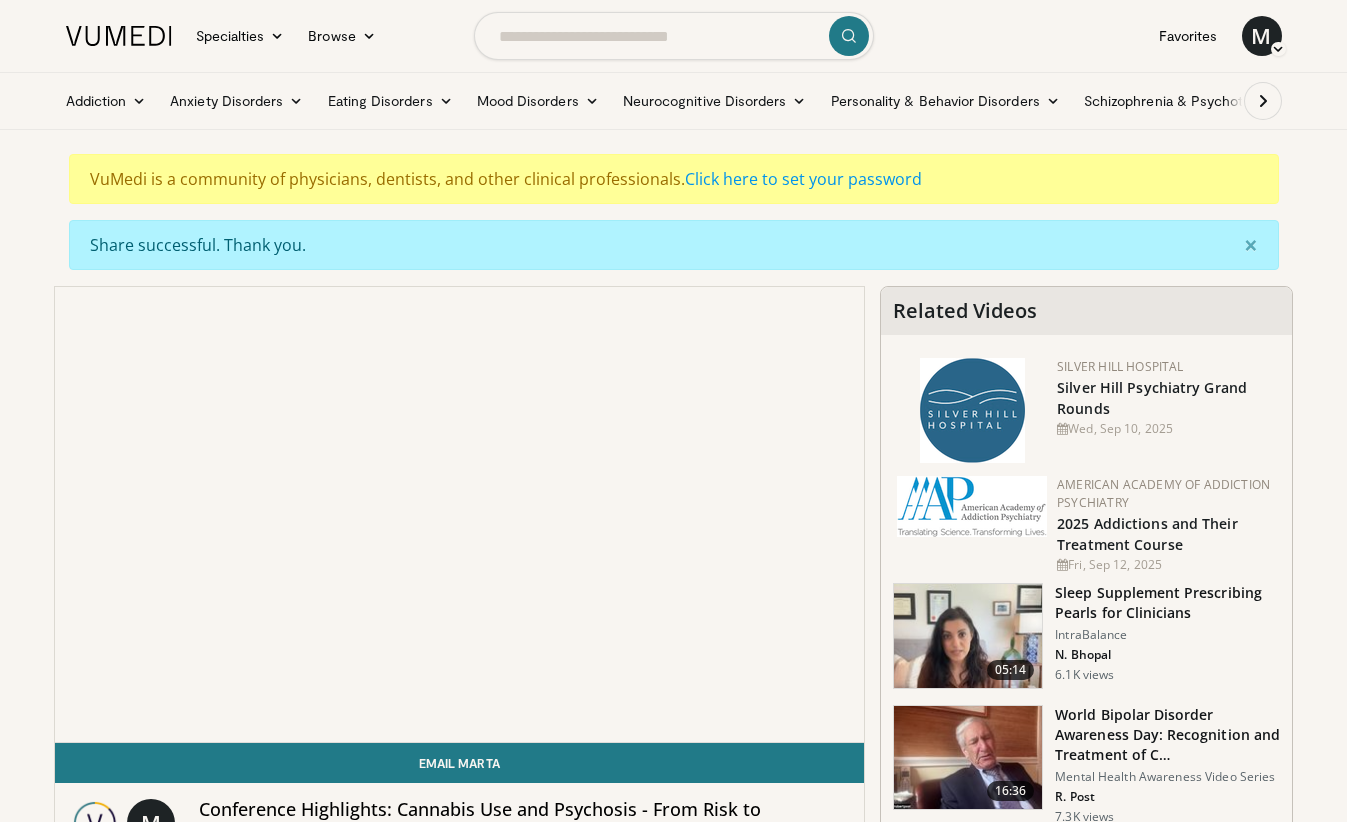 scroll, scrollTop: 0, scrollLeft: 0, axis: both 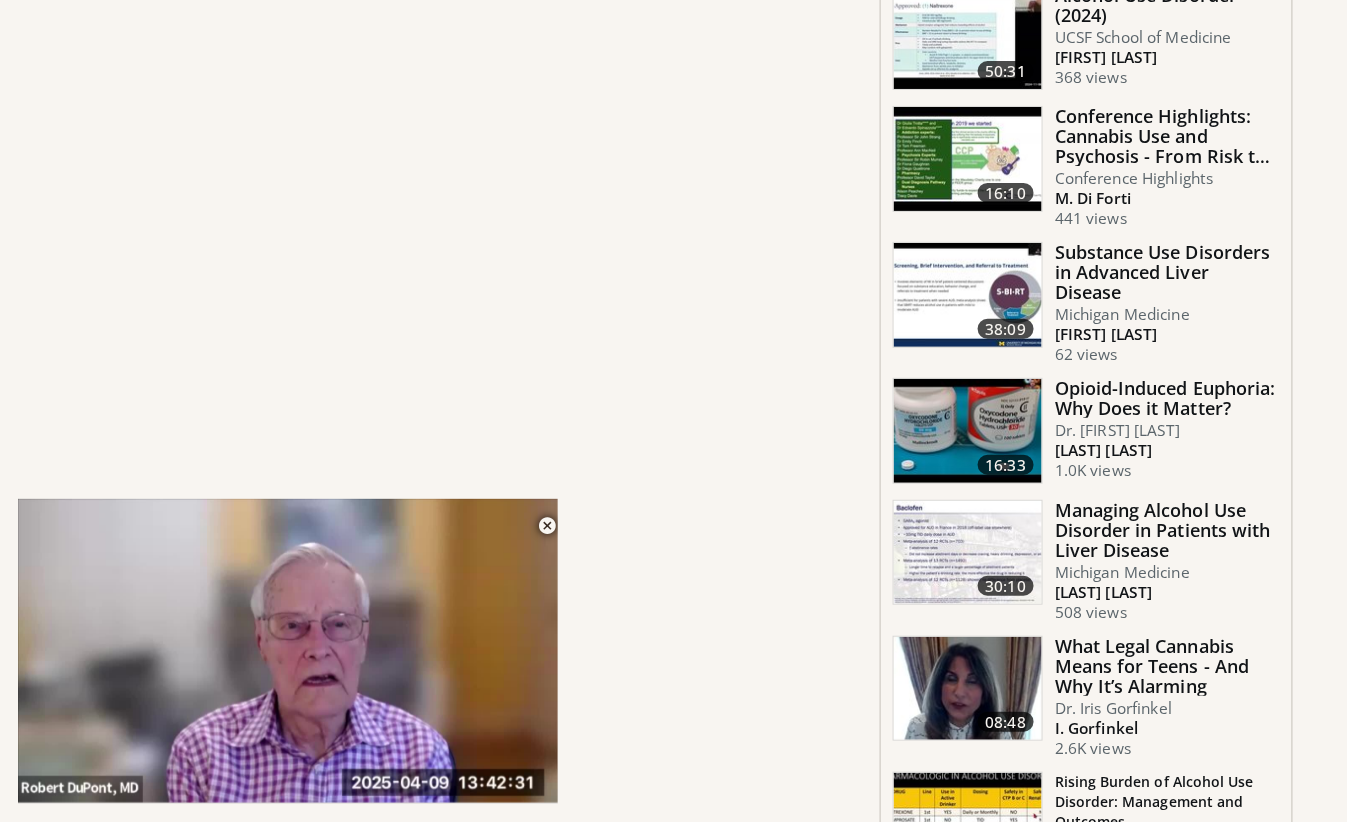 click on "Related Videos
Silver Hill Hospital
Silver Hill Psychiatry Grand Rounds
Wed, Sep 10, 2025
American Academy of Addiction Psychiatry
2025 Addictions and Their Treatment Course
Fri, Sep 12, 2025
See 1 other" at bounding box center (1086, -450) 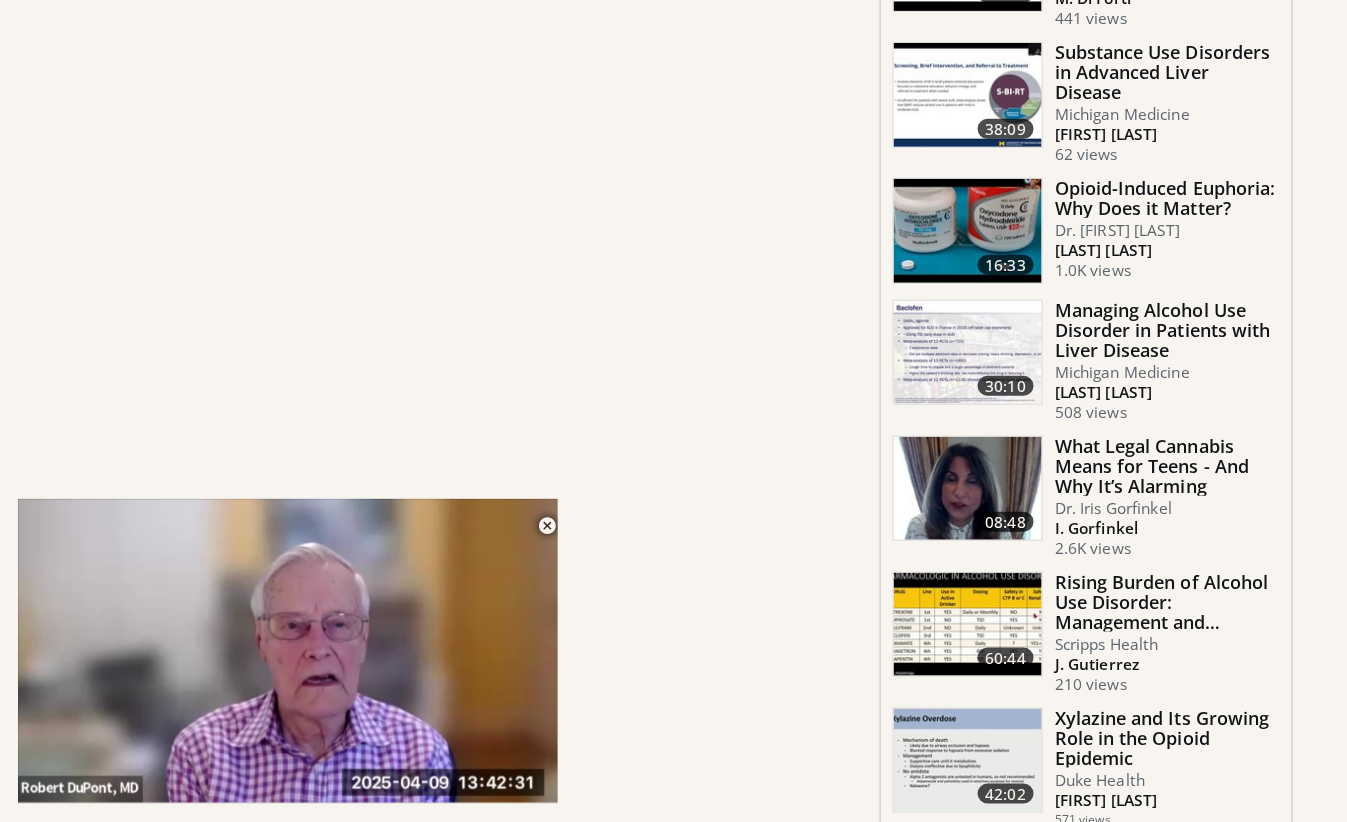 scroll, scrollTop: 2600, scrollLeft: 0, axis: vertical 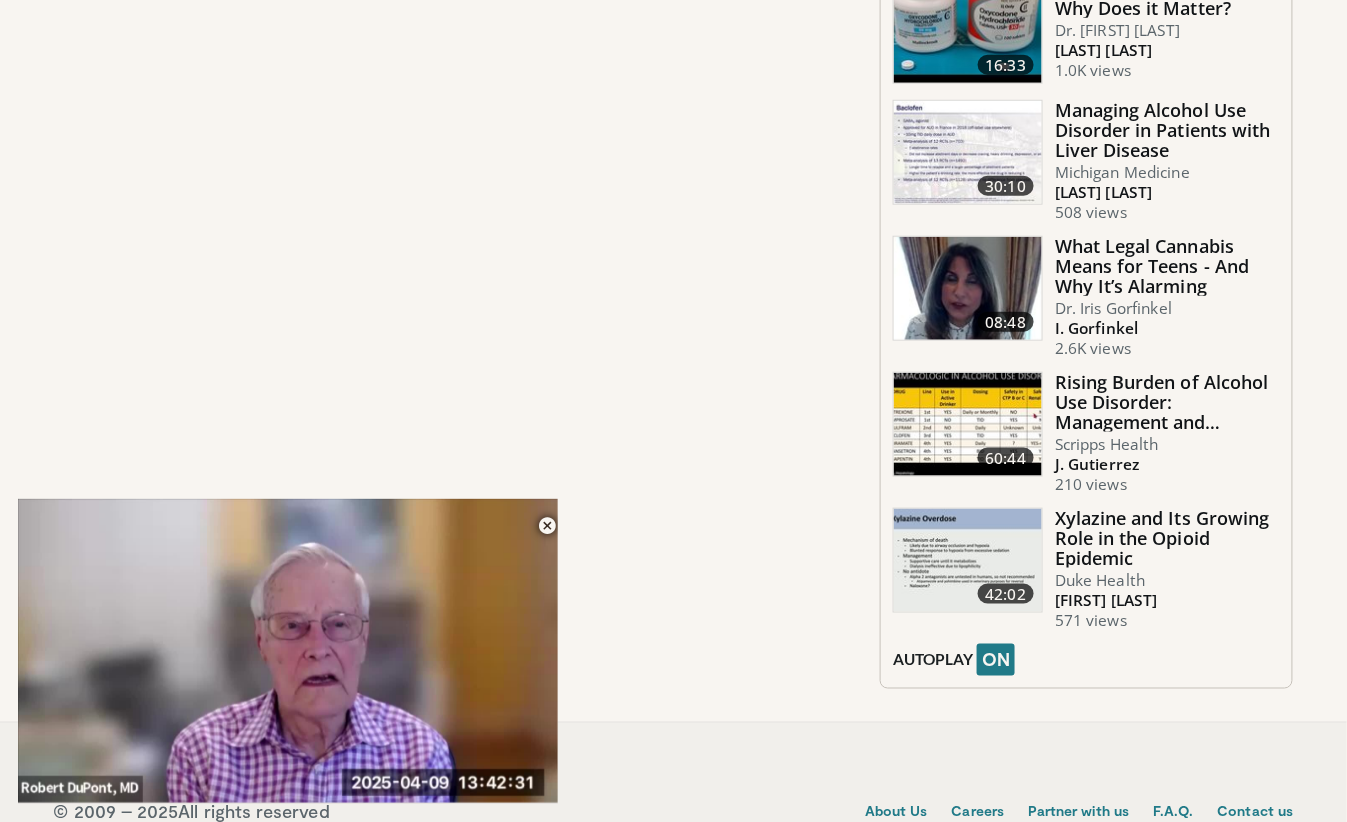 click on "Rising Burden of Alcohol Use Disorder: Management and Outcomes" at bounding box center [1167, 402] 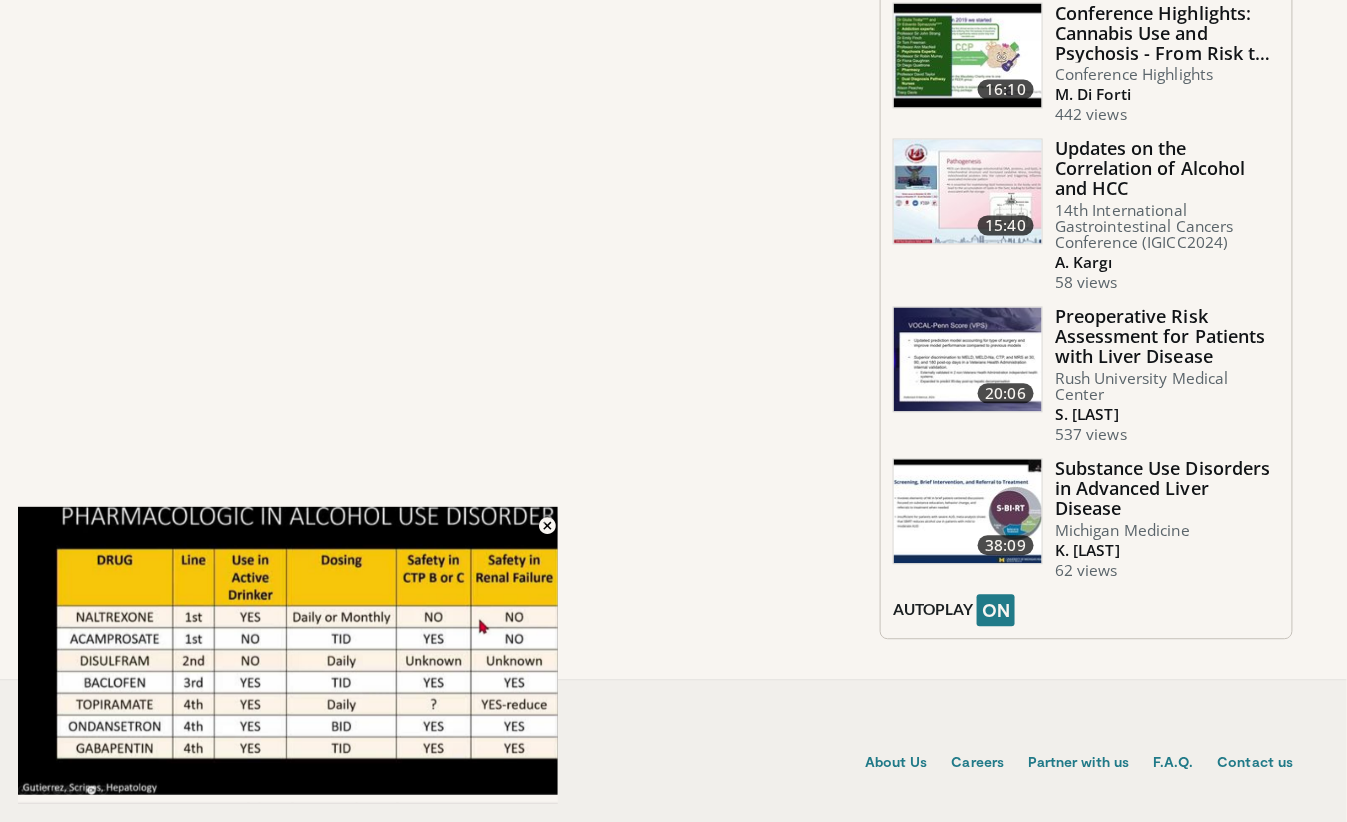 scroll, scrollTop: 3206, scrollLeft: 0, axis: vertical 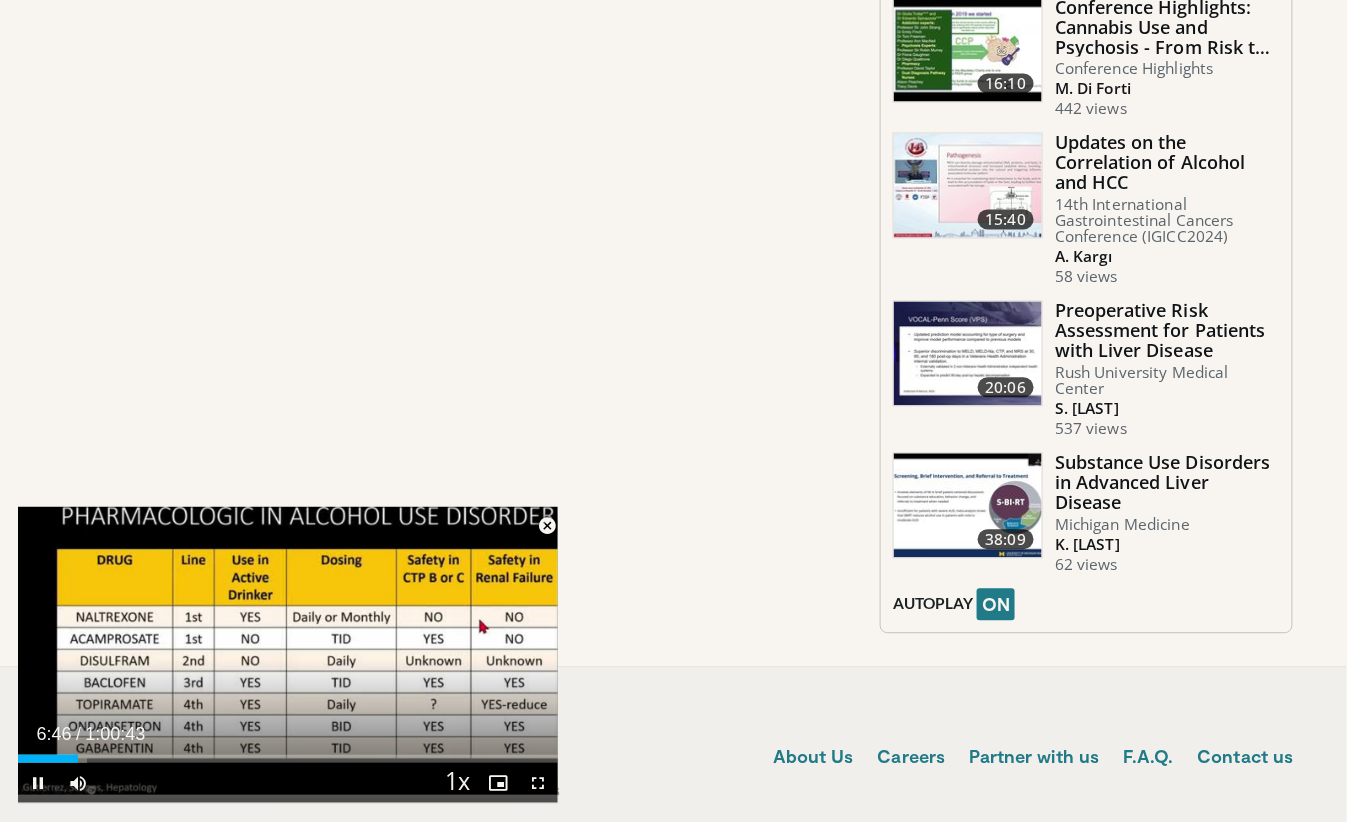 click at bounding box center [547, 526] 